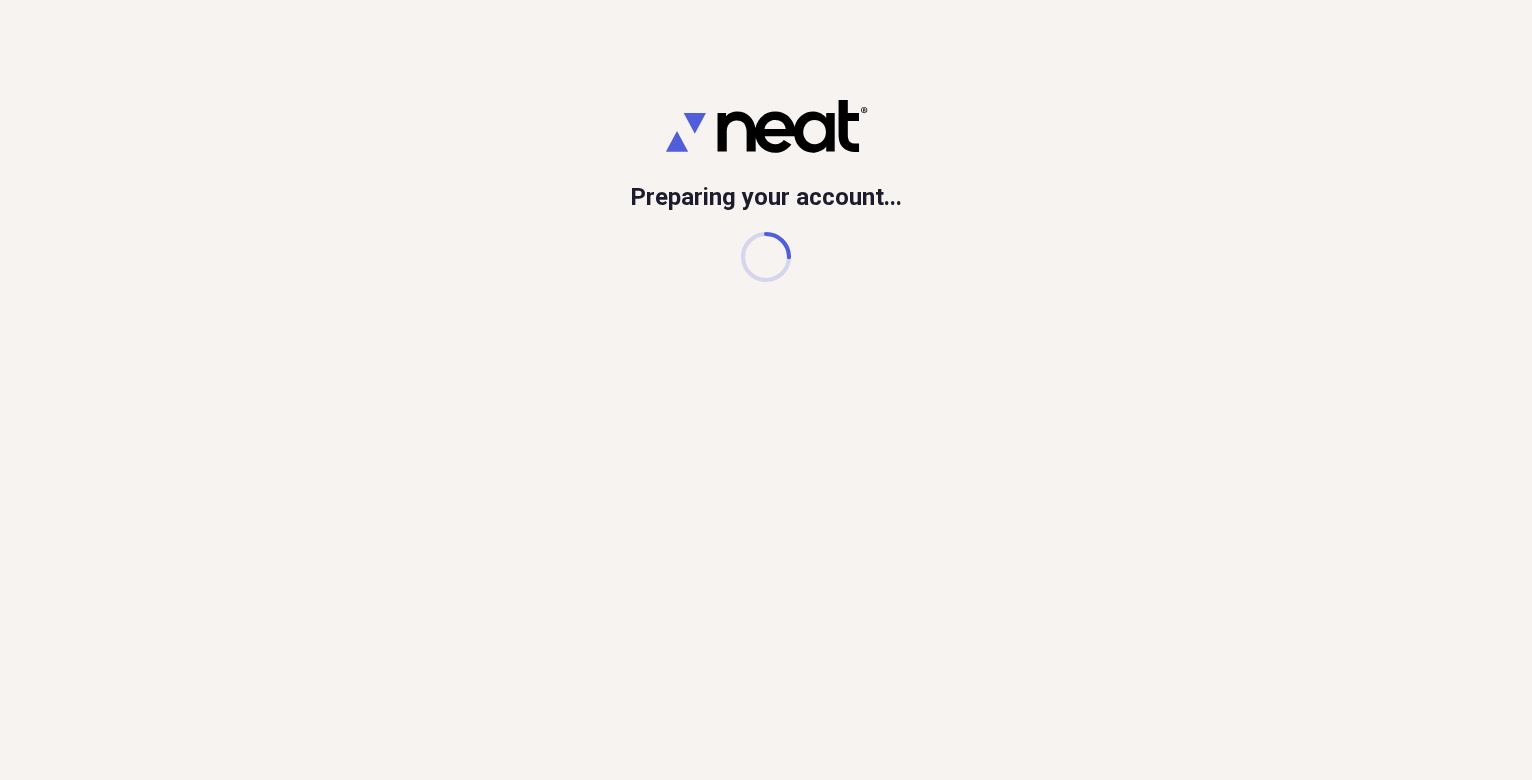scroll, scrollTop: 0, scrollLeft: 0, axis: both 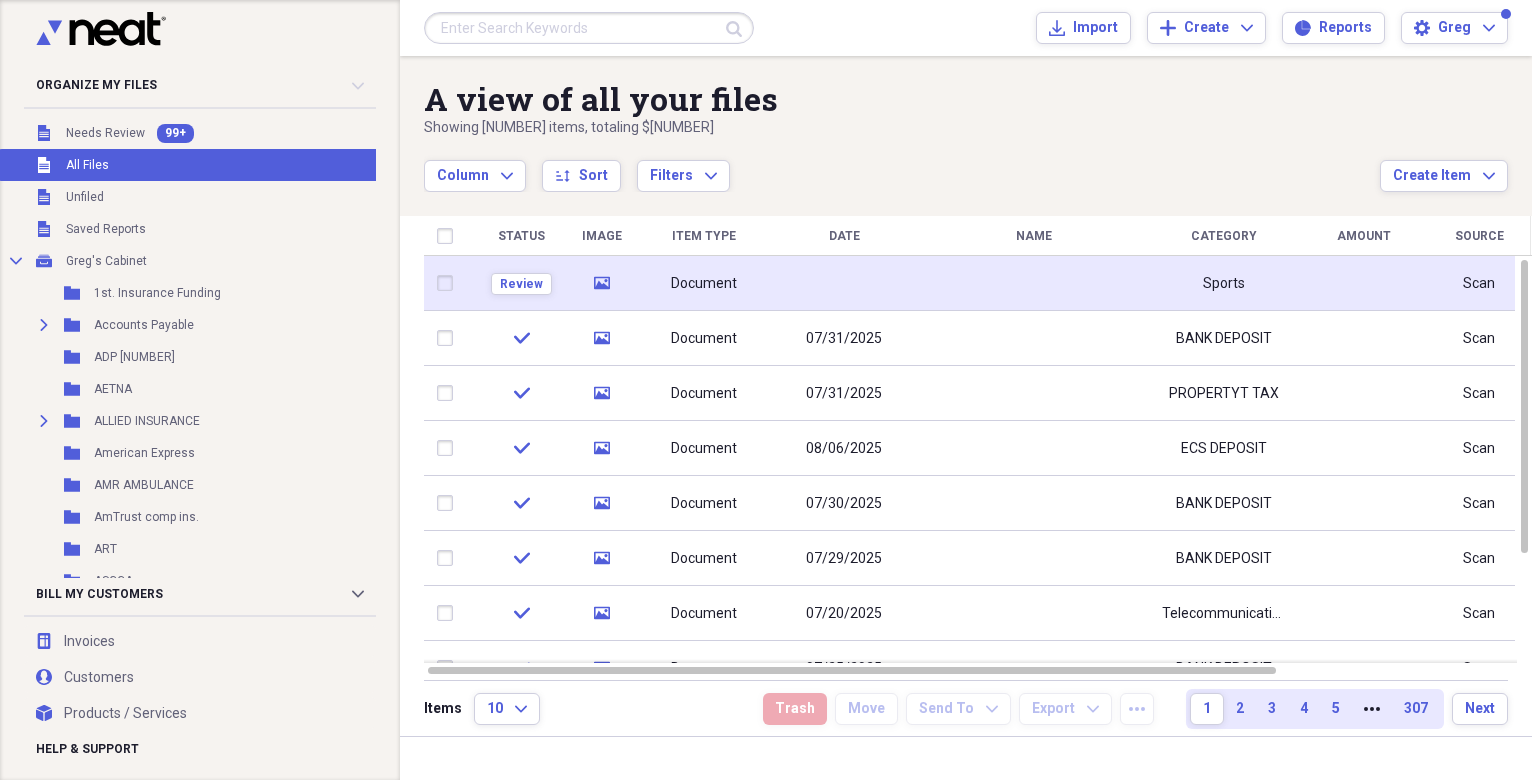 click at bounding box center [844, 283] 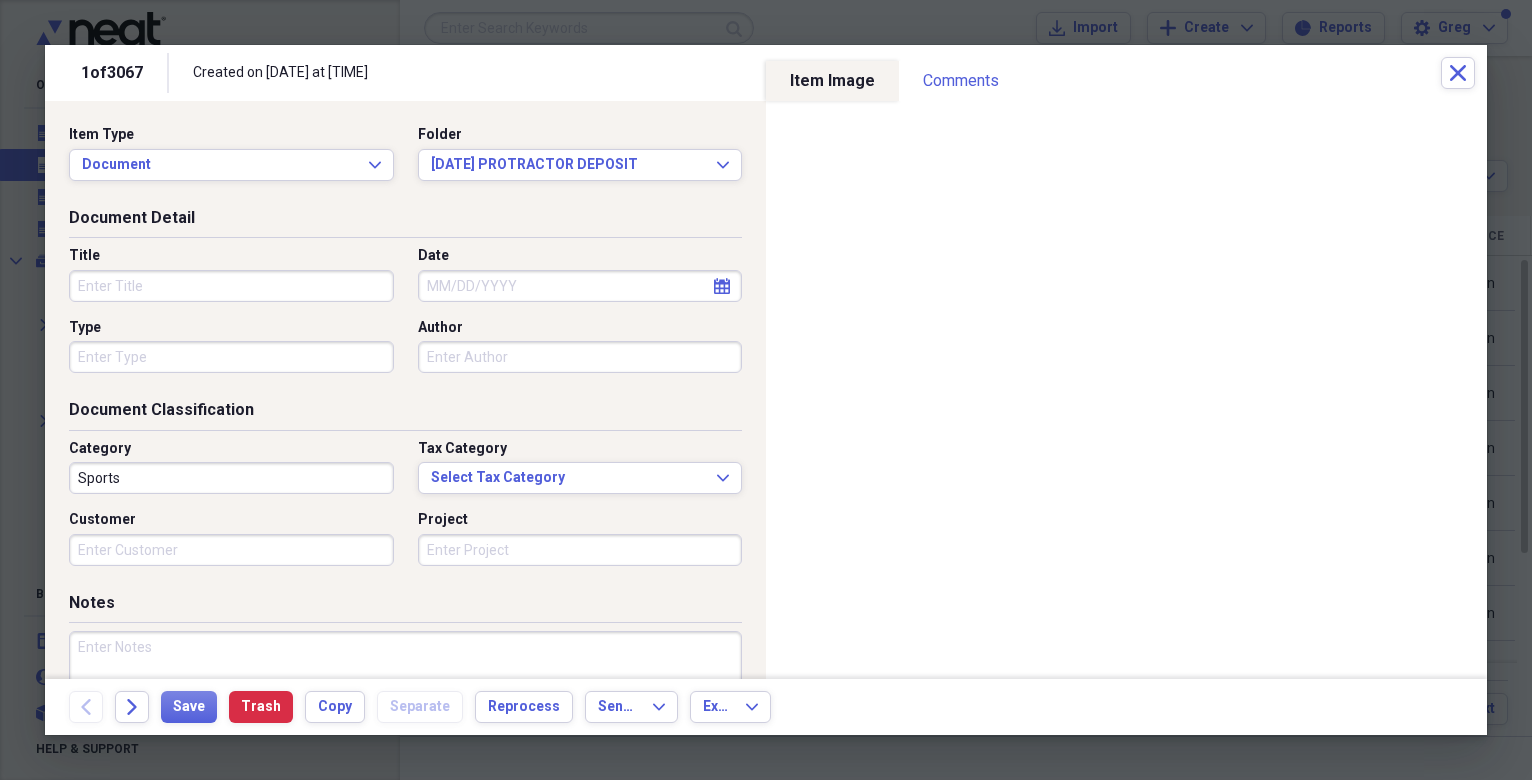 click on "Date" at bounding box center [580, 286] 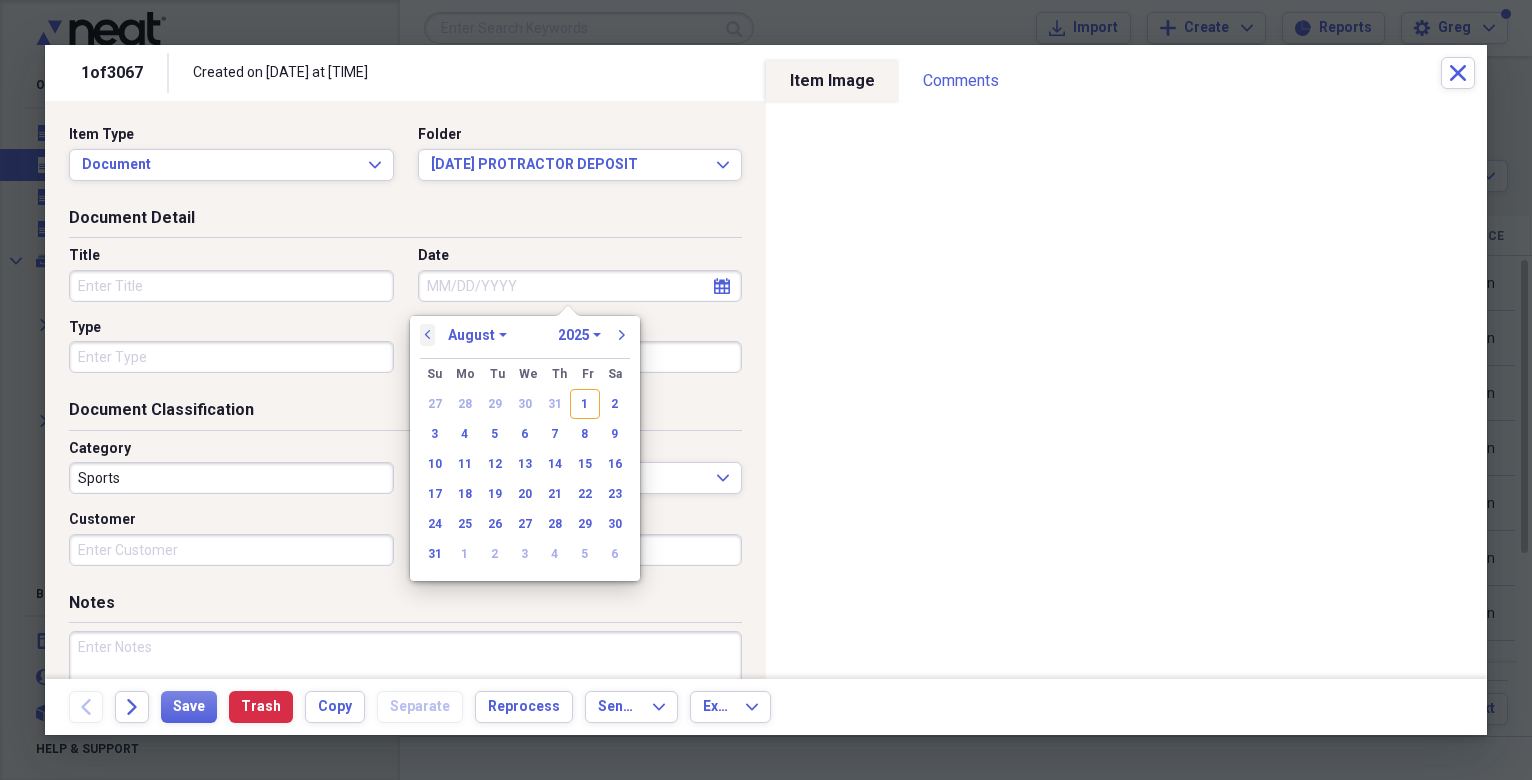 click on "previous" at bounding box center (428, 335) 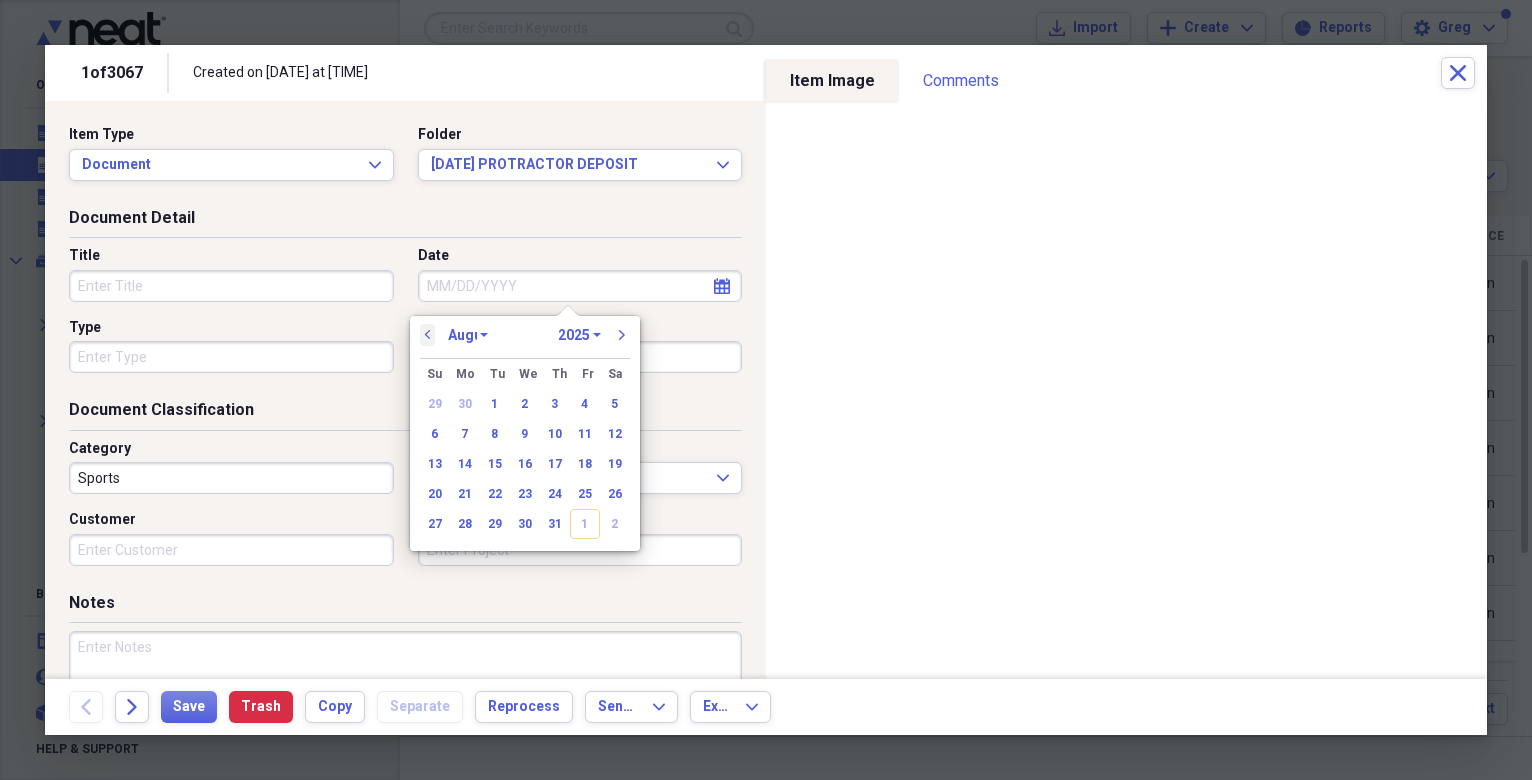 select on "6" 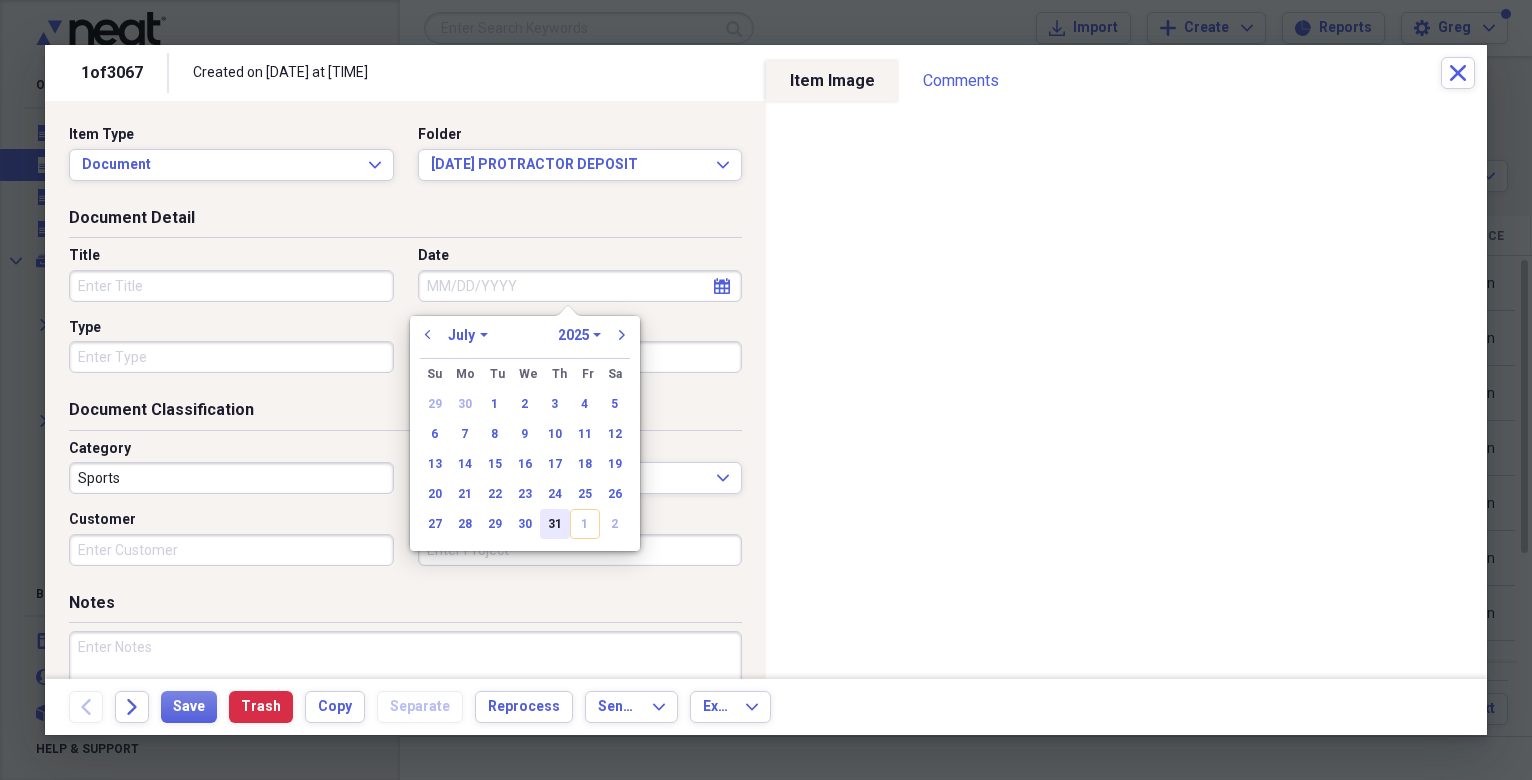 click on "31" at bounding box center (555, 524) 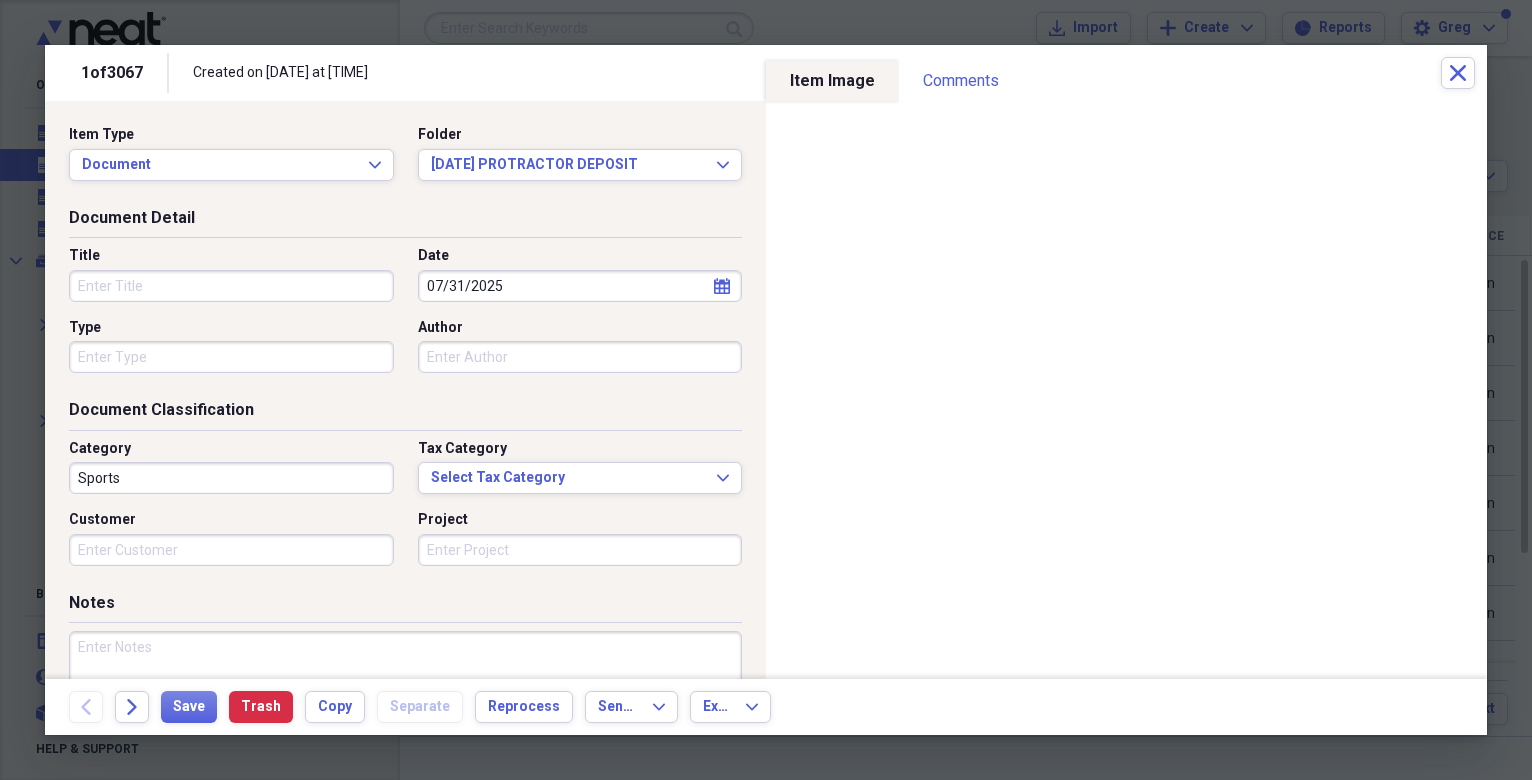 click on "Sports" at bounding box center [231, 478] 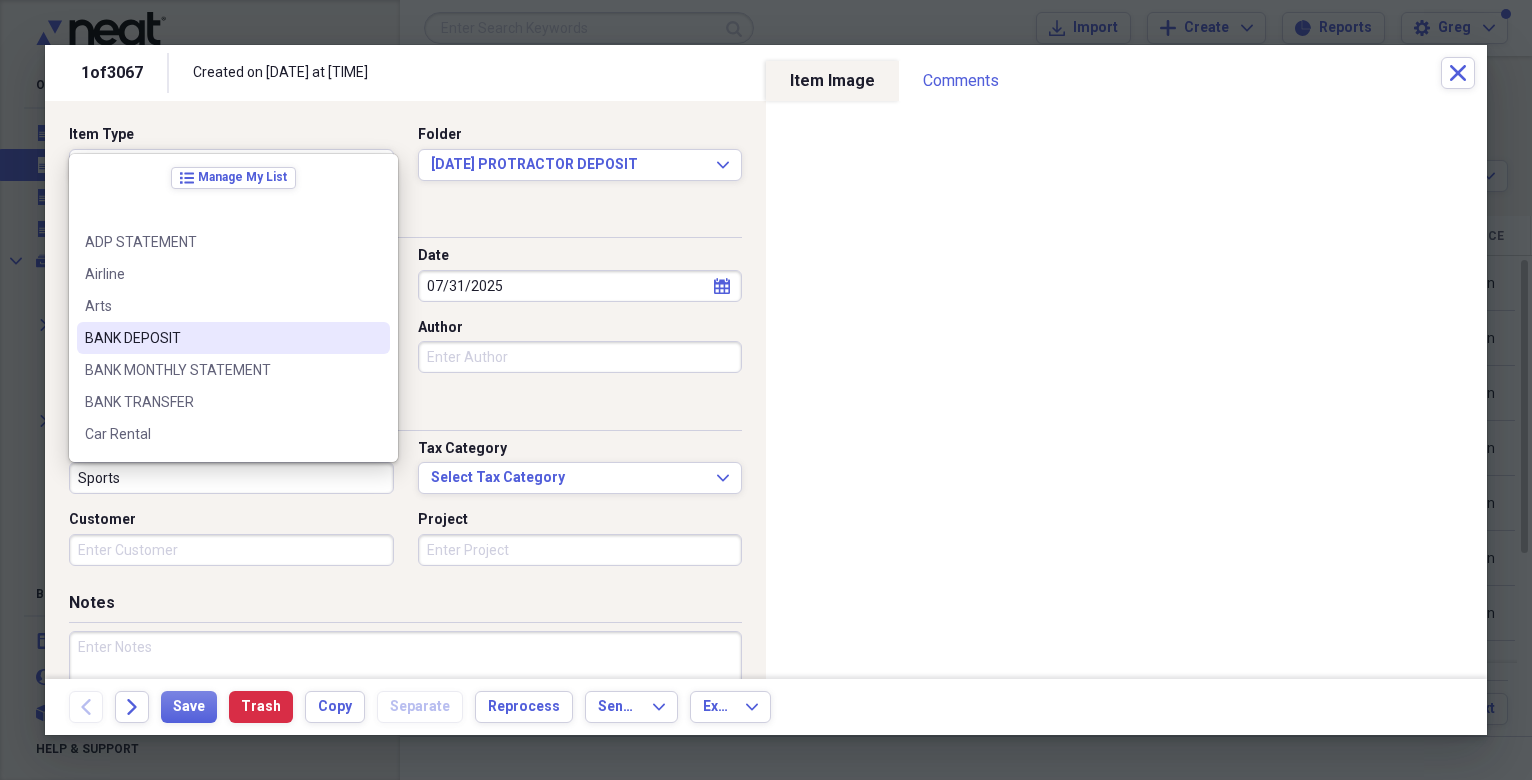 click on "BANK DEPOSIT" at bounding box center [221, 338] 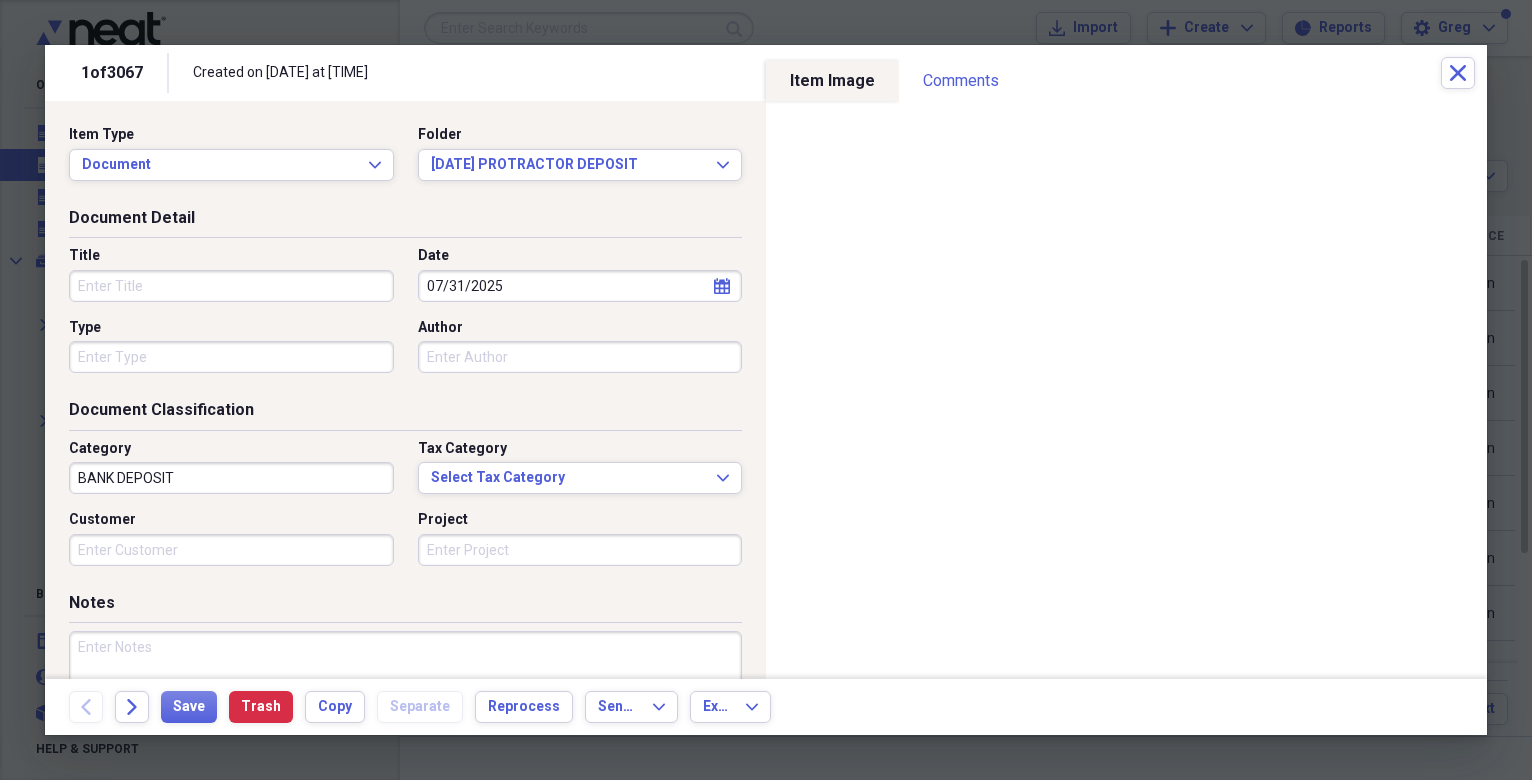 click on "Type" at bounding box center [231, 357] 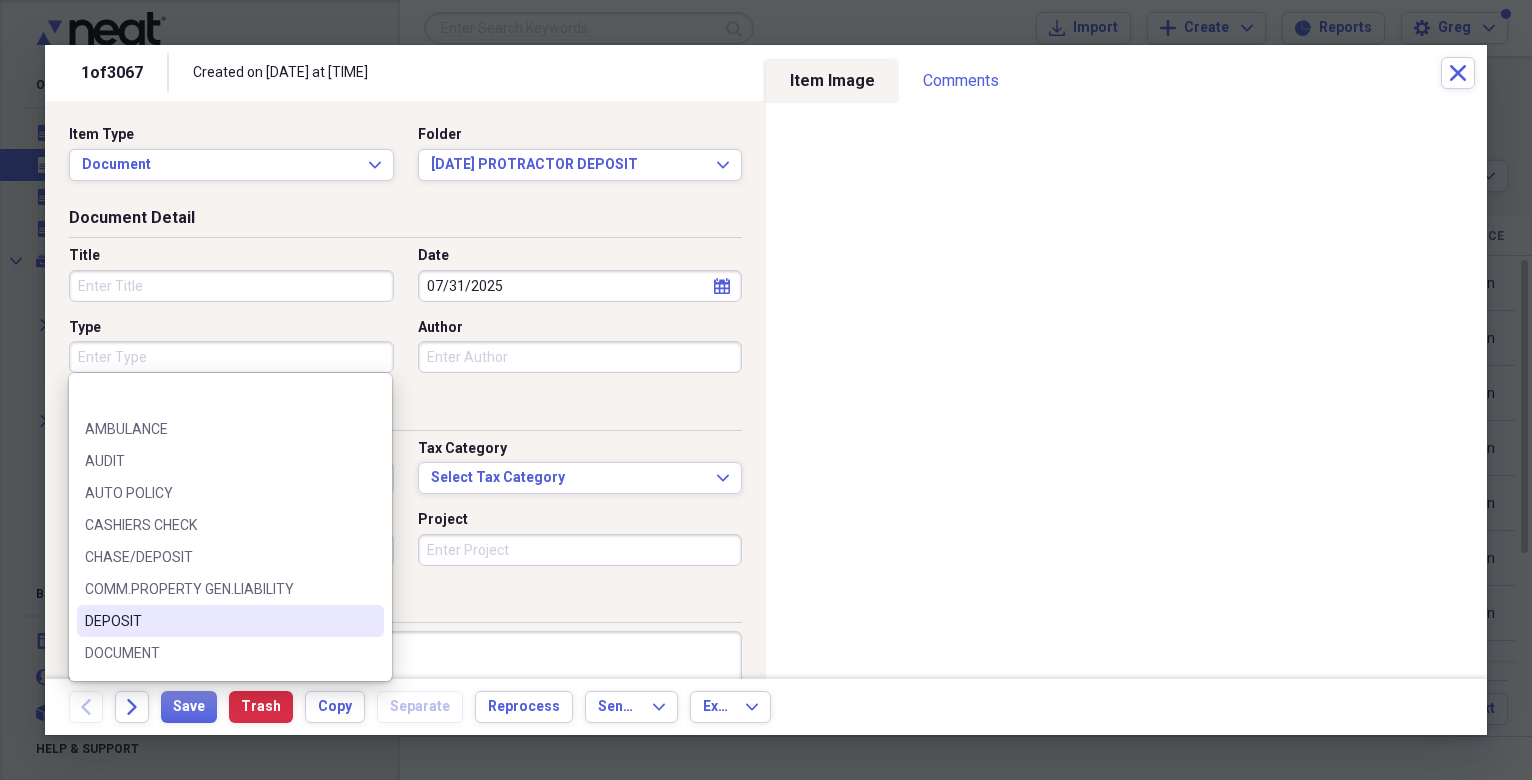 click on "DEPOSIT" at bounding box center (218, 621) 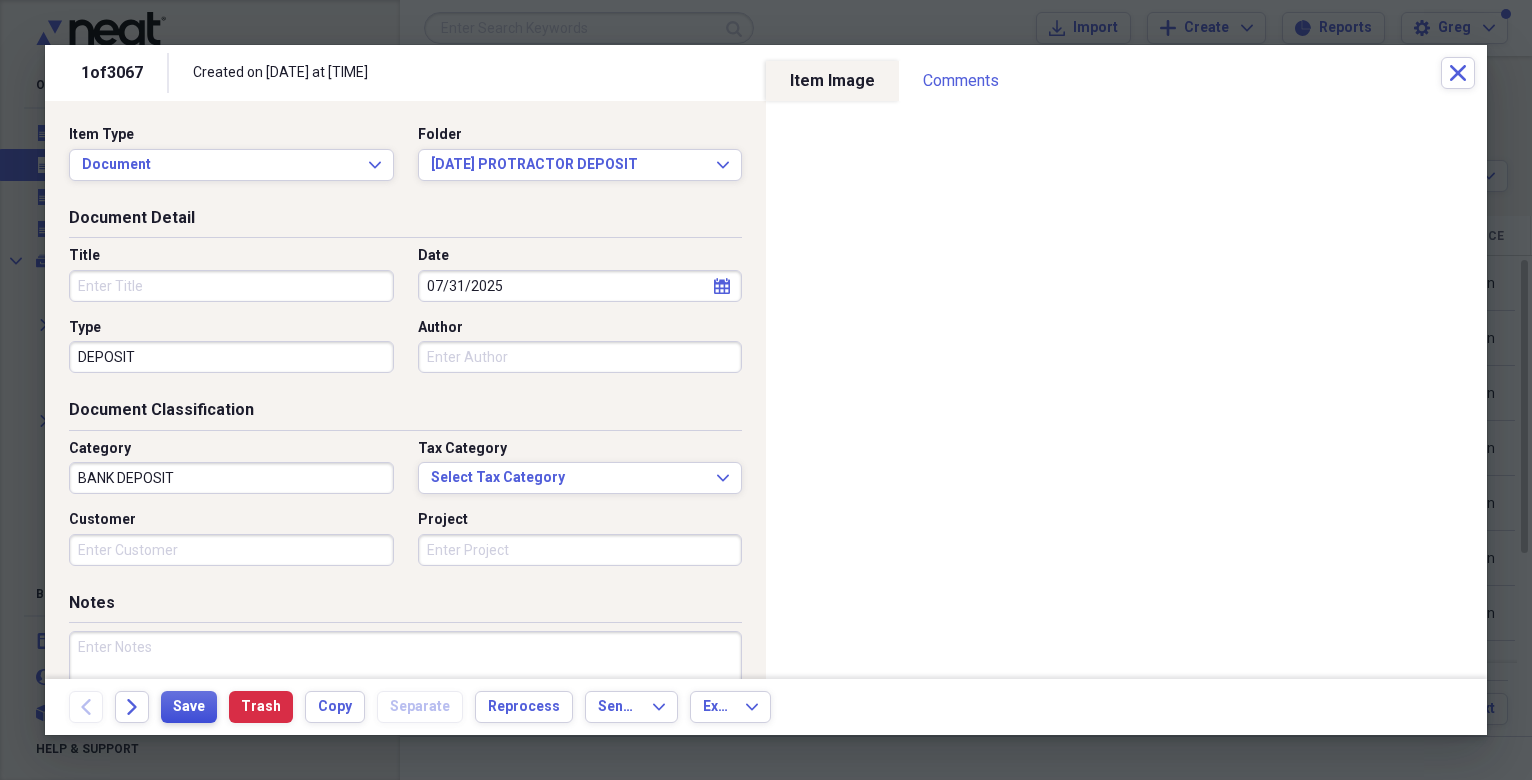 click on "Save" at bounding box center [189, 707] 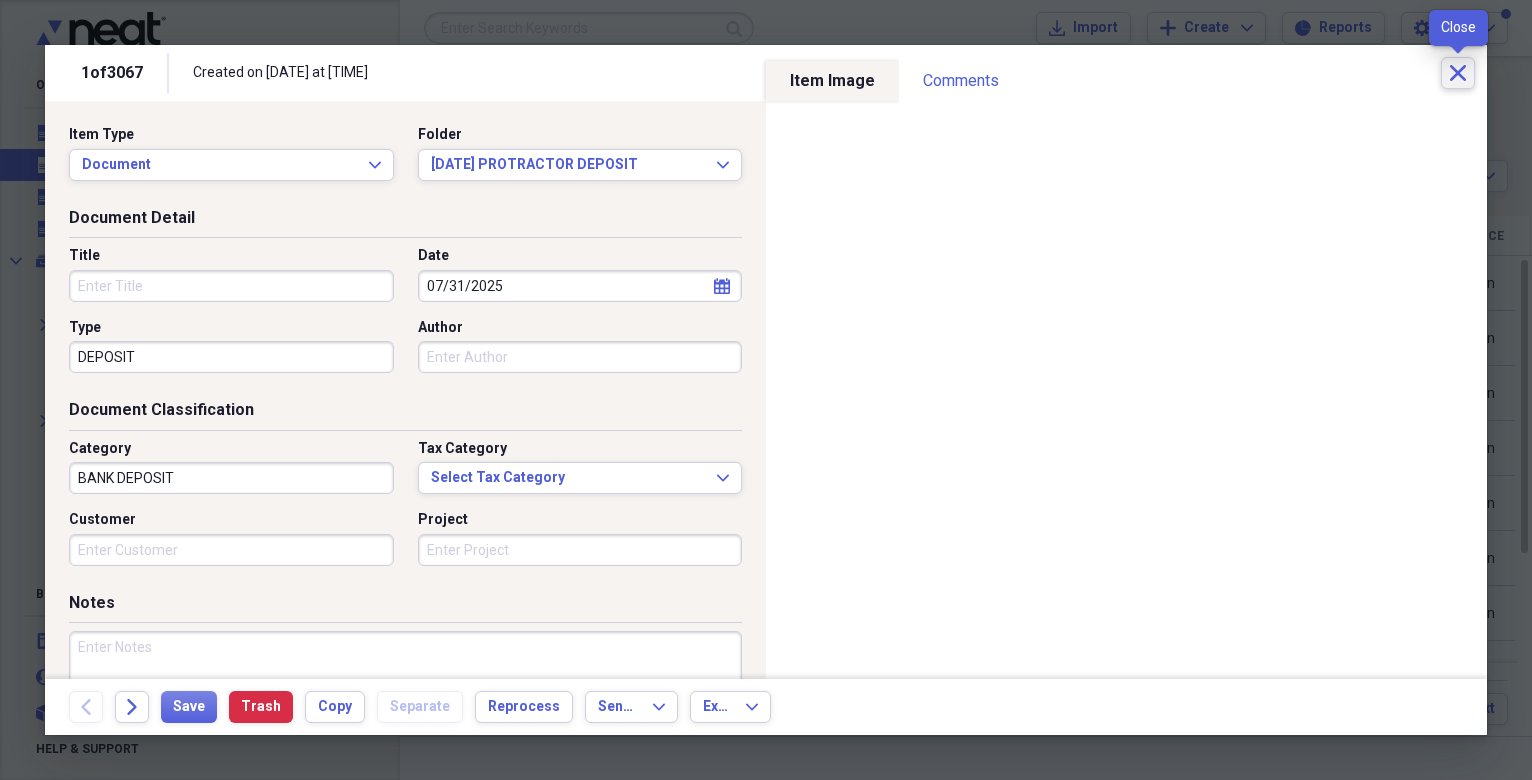 click on "Close" 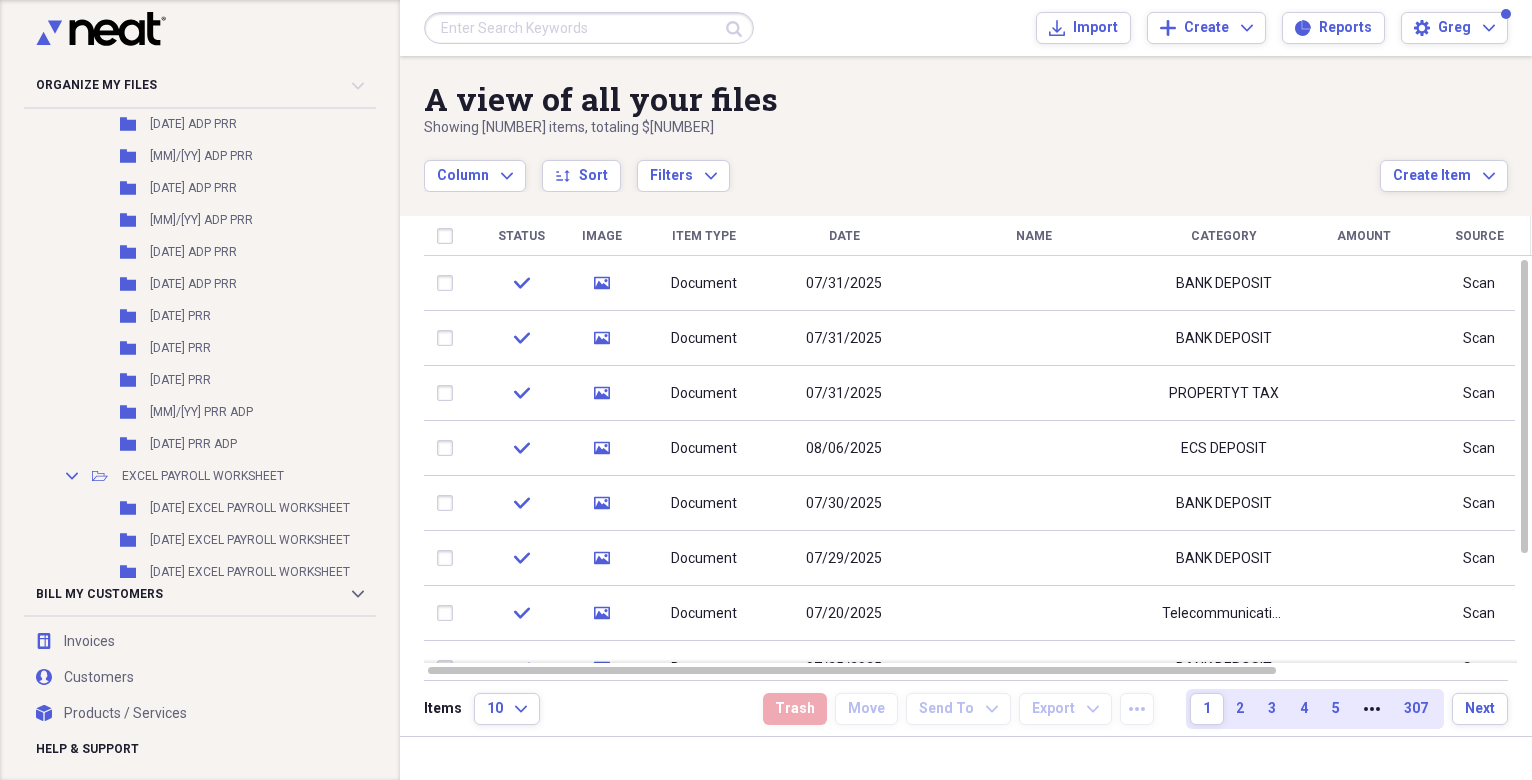 scroll, scrollTop: 4720, scrollLeft: 0, axis: vertical 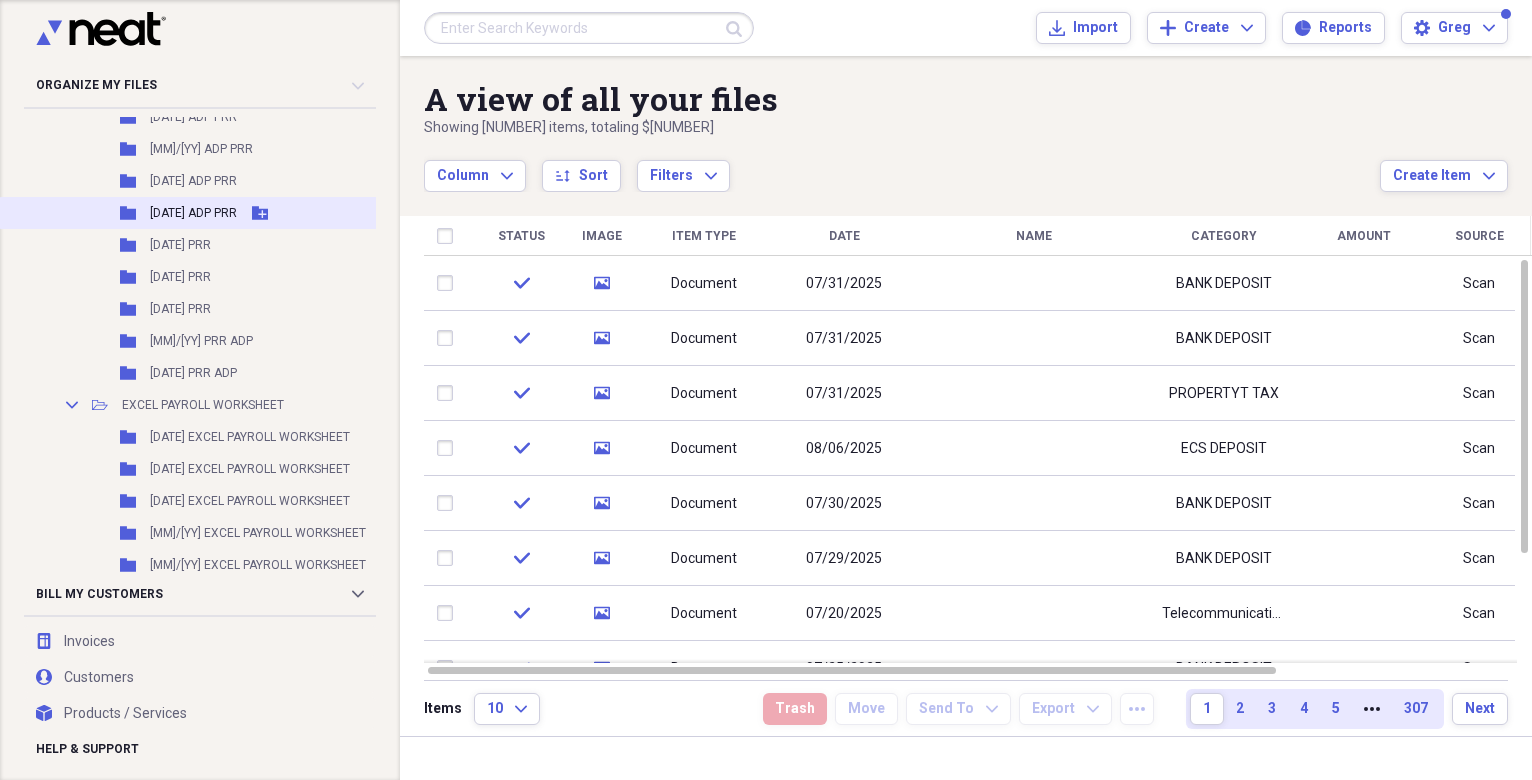 click on "[DATE] ADP PRR" at bounding box center (193, 213) 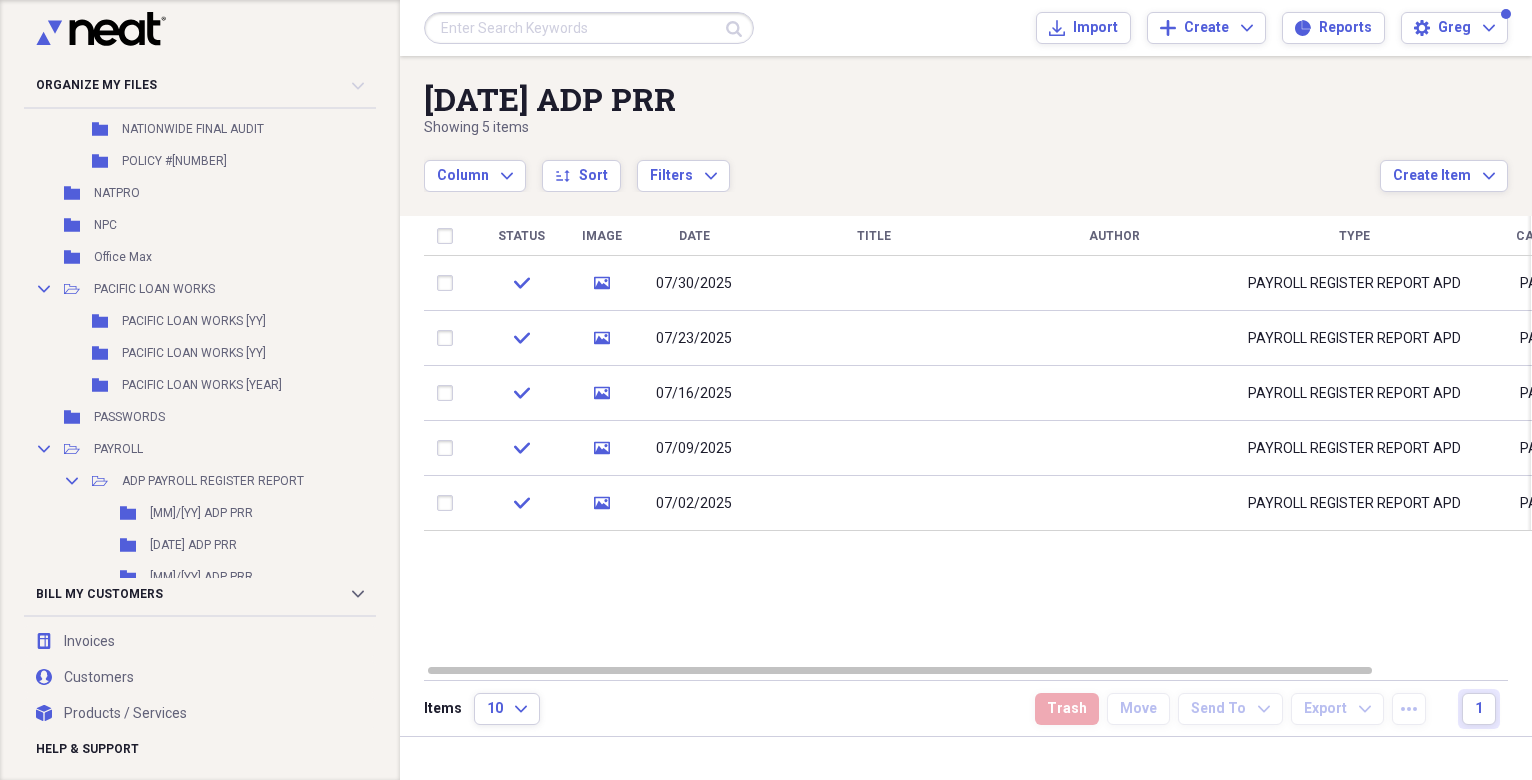 scroll, scrollTop: 4371, scrollLeft: 0, axis: vertical 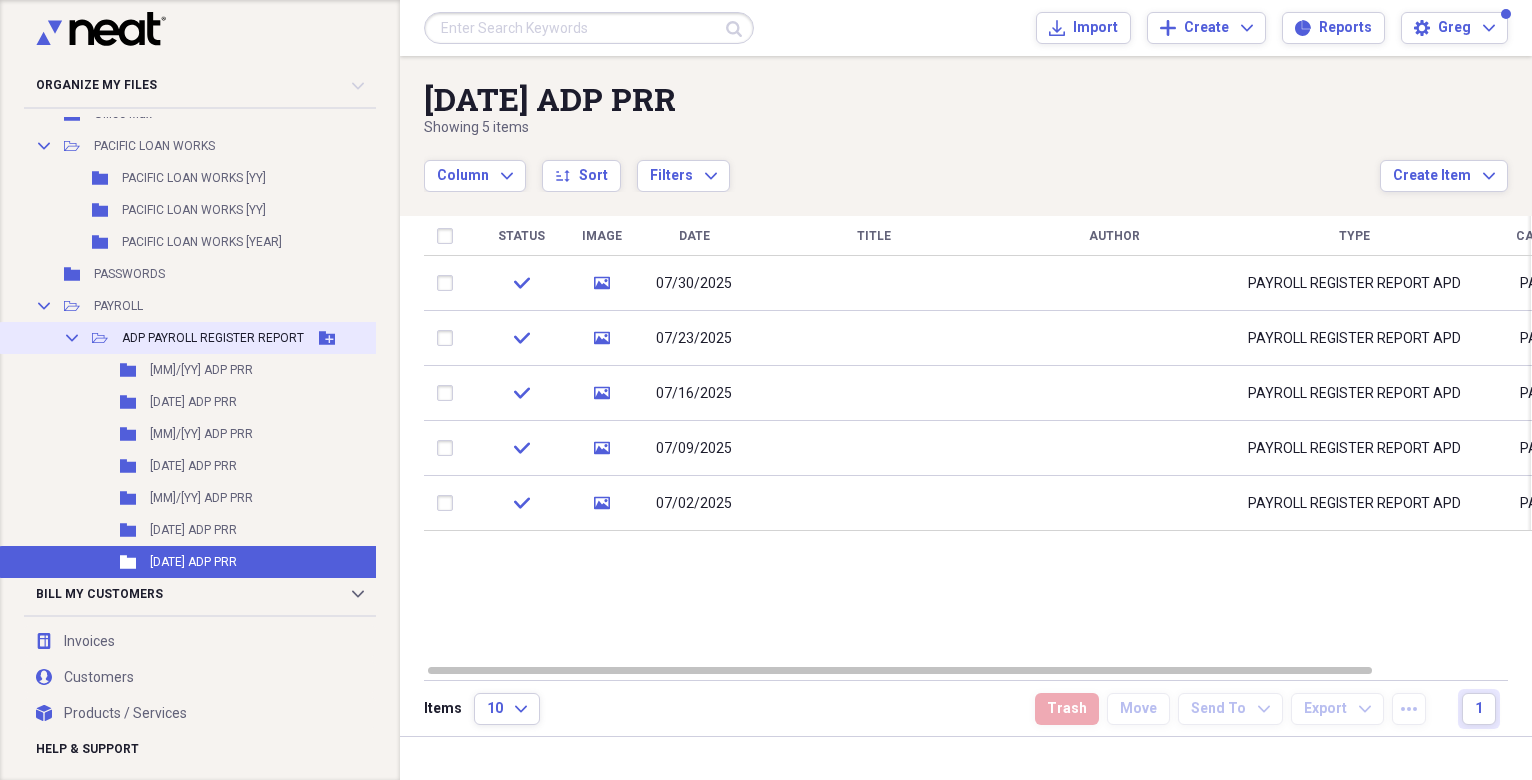 click 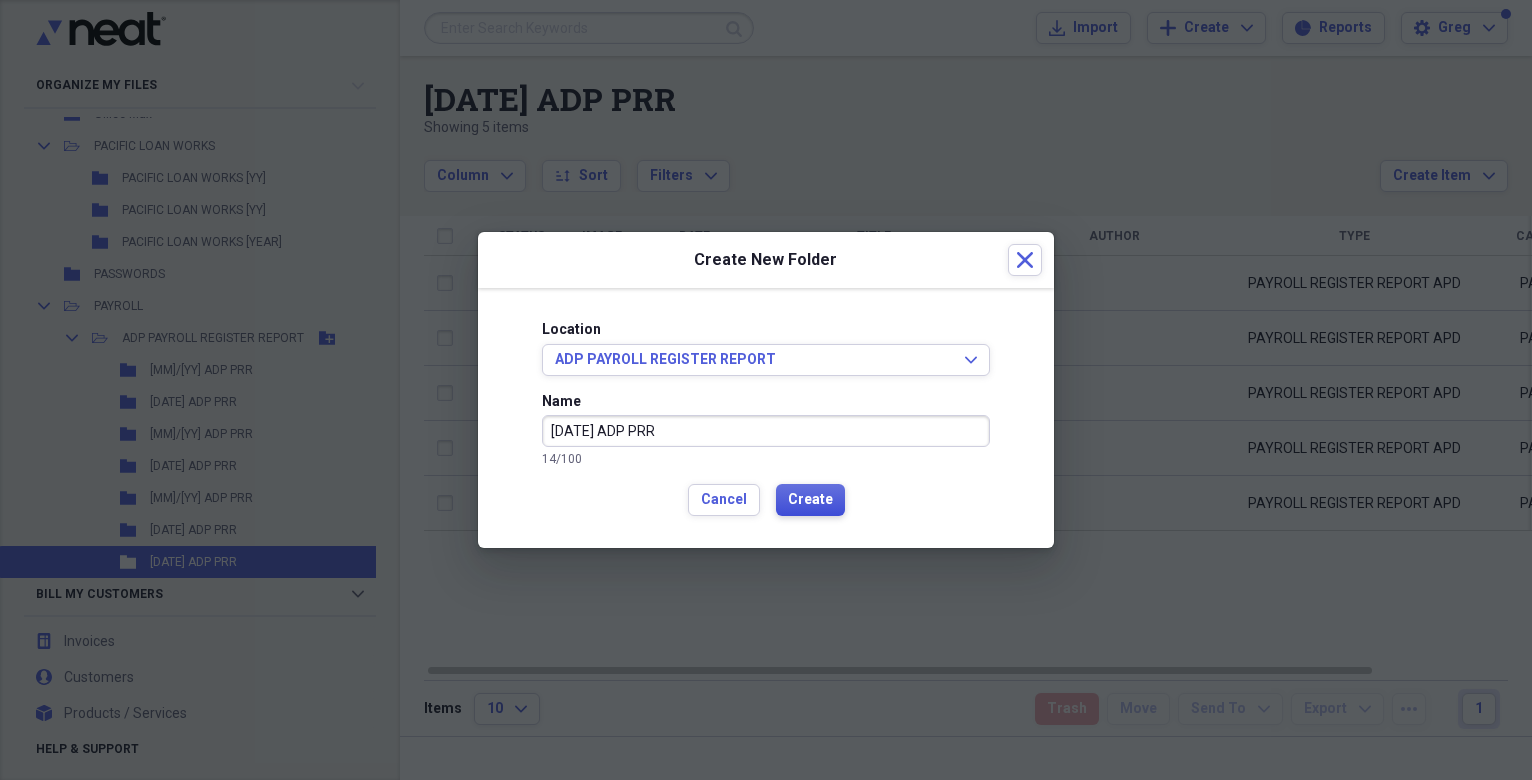 type on "[DATE] ADP PRR" 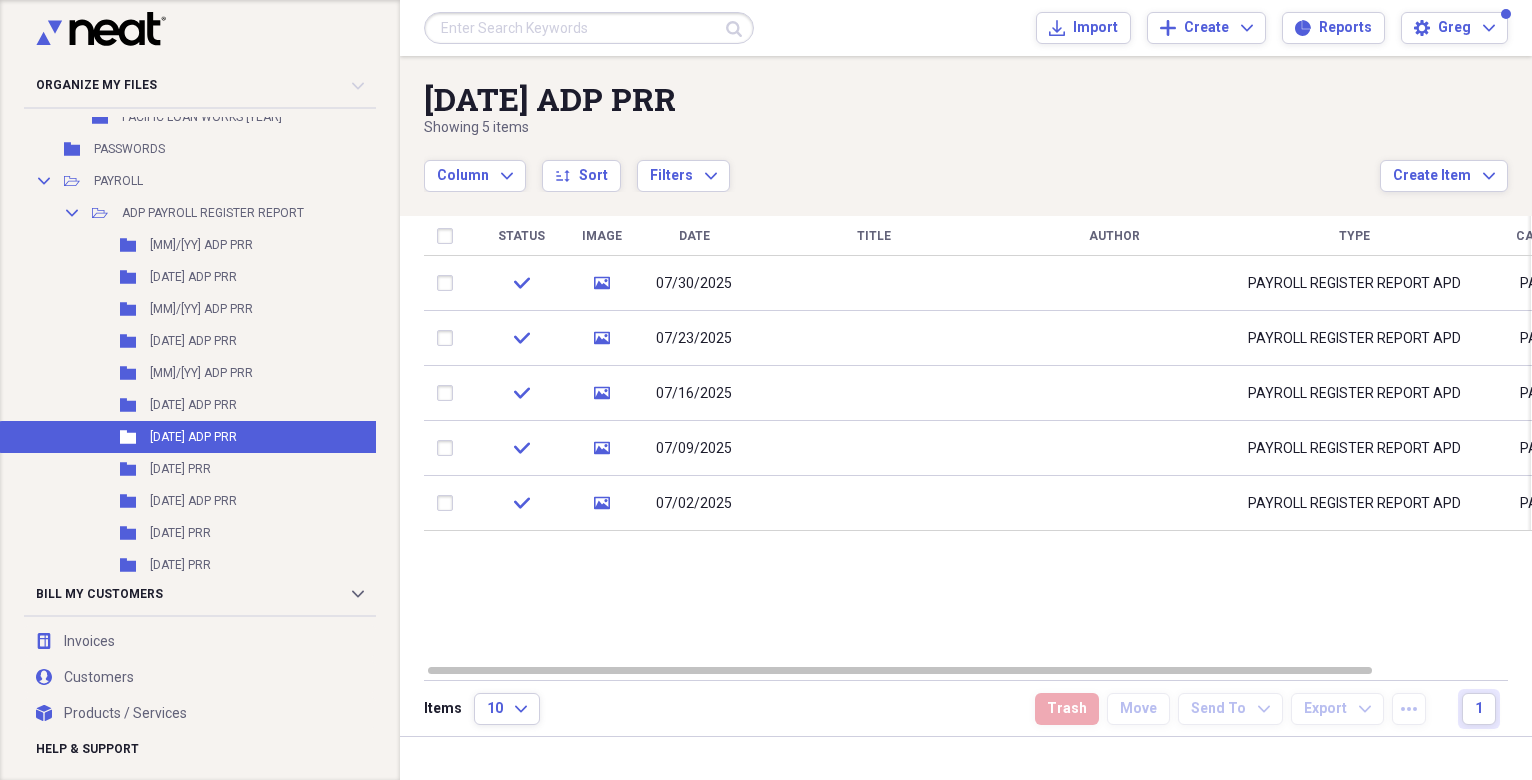scroll, scrollTop: 4519, scrollLeft: 0, axis: vertical 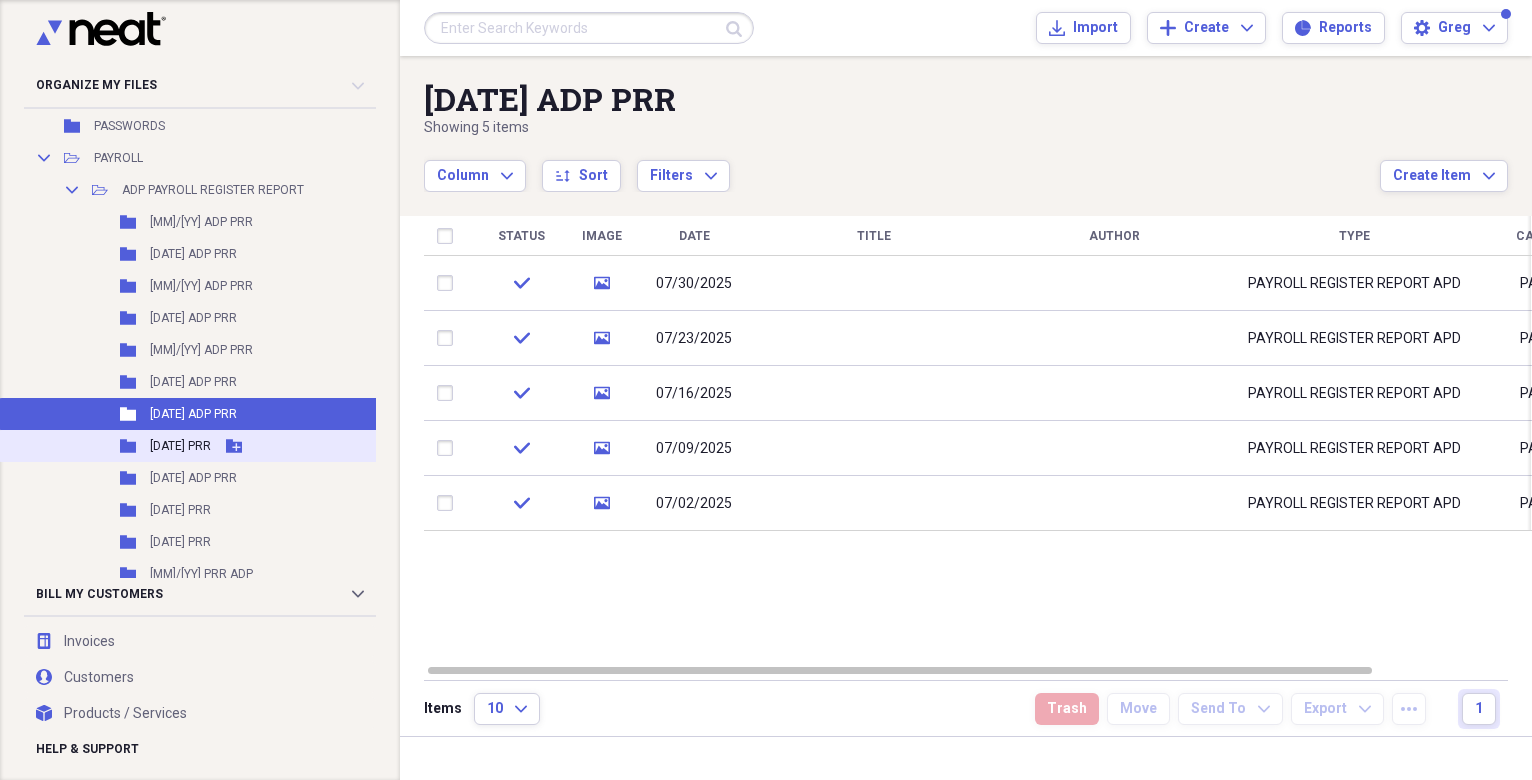 click on "Folder [MM]/[YY] PRR Add Folder" at bounding box center (232, 446) 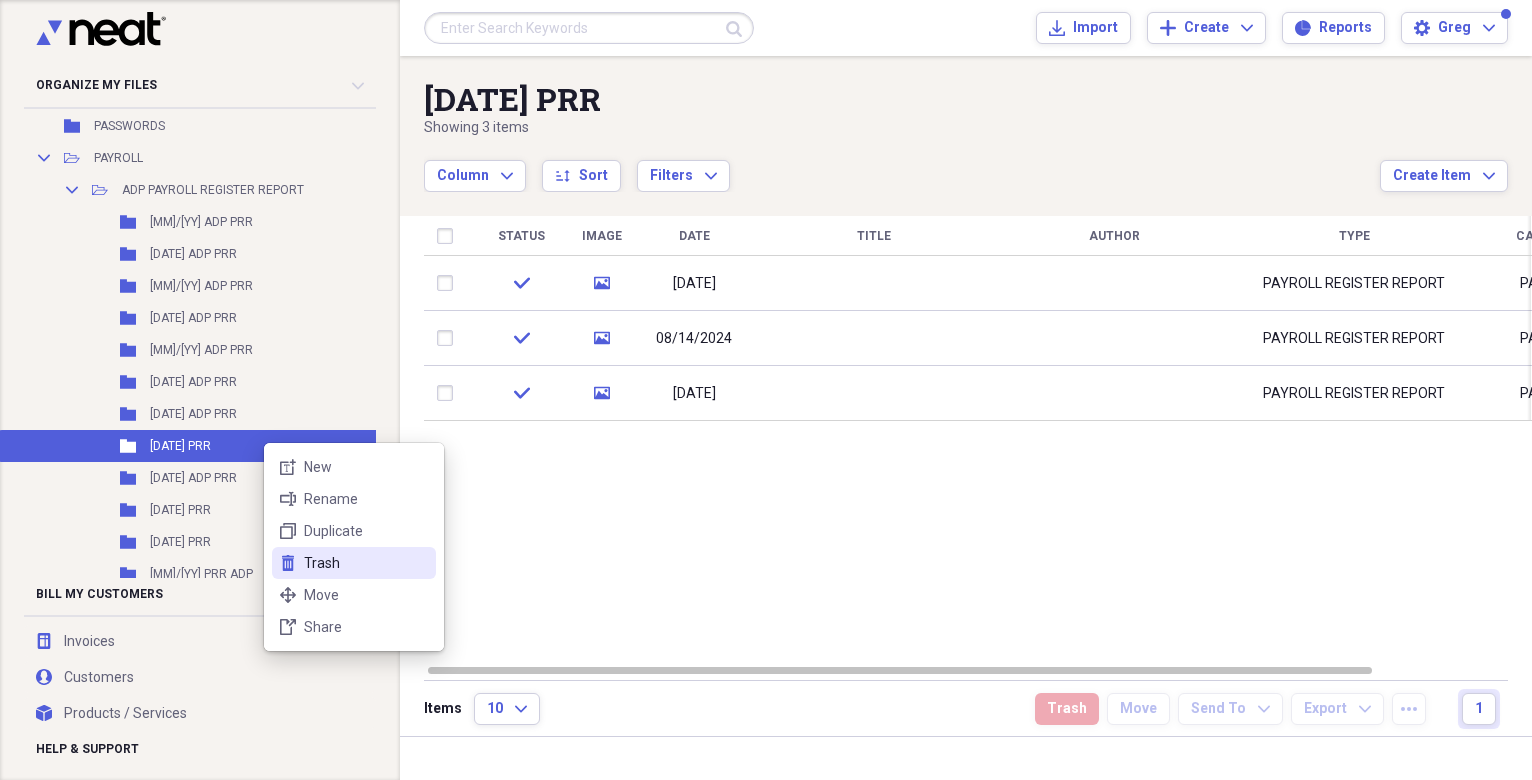 click 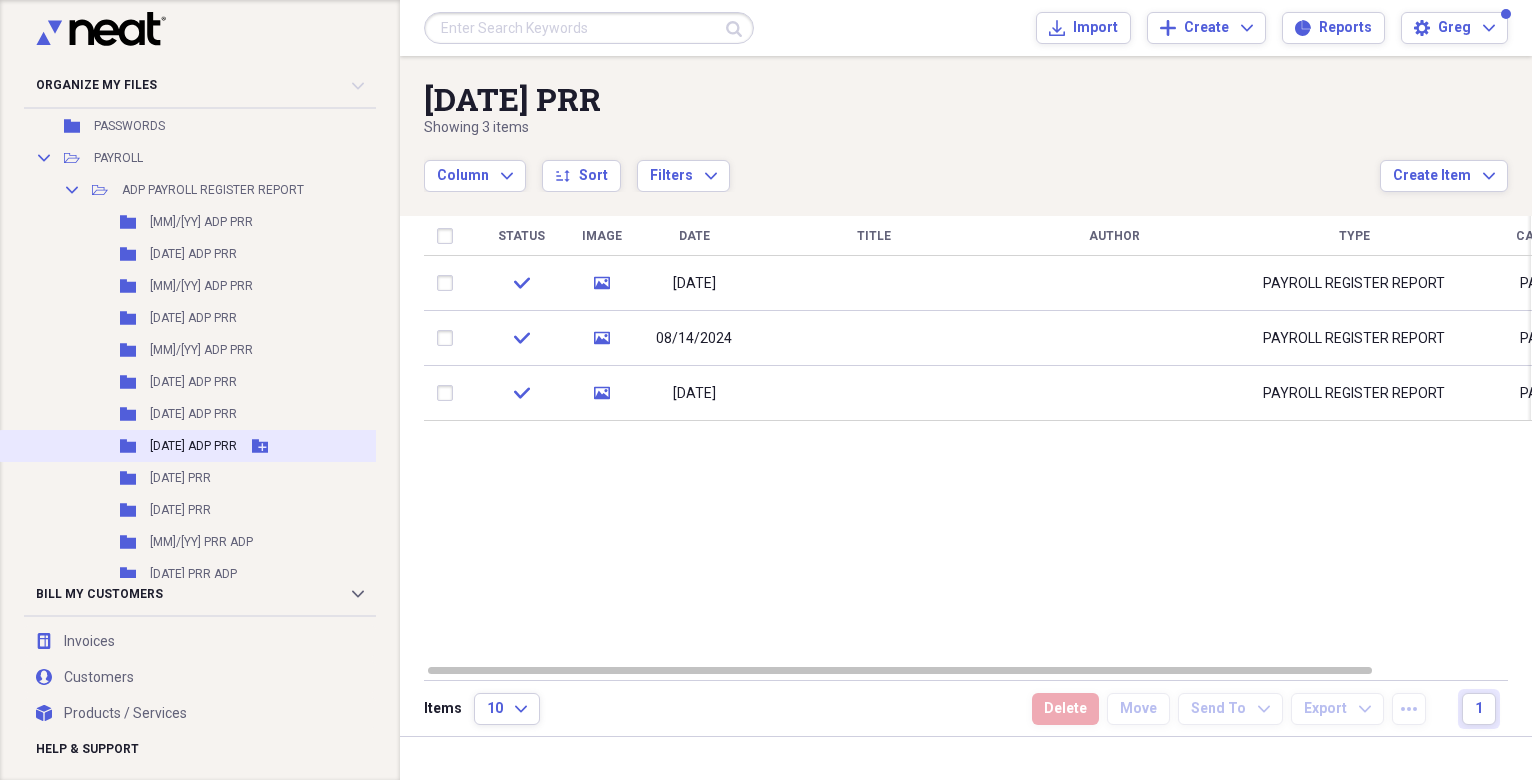 click on "[DATE] ADP PRR" at bounding box center (193, 446) 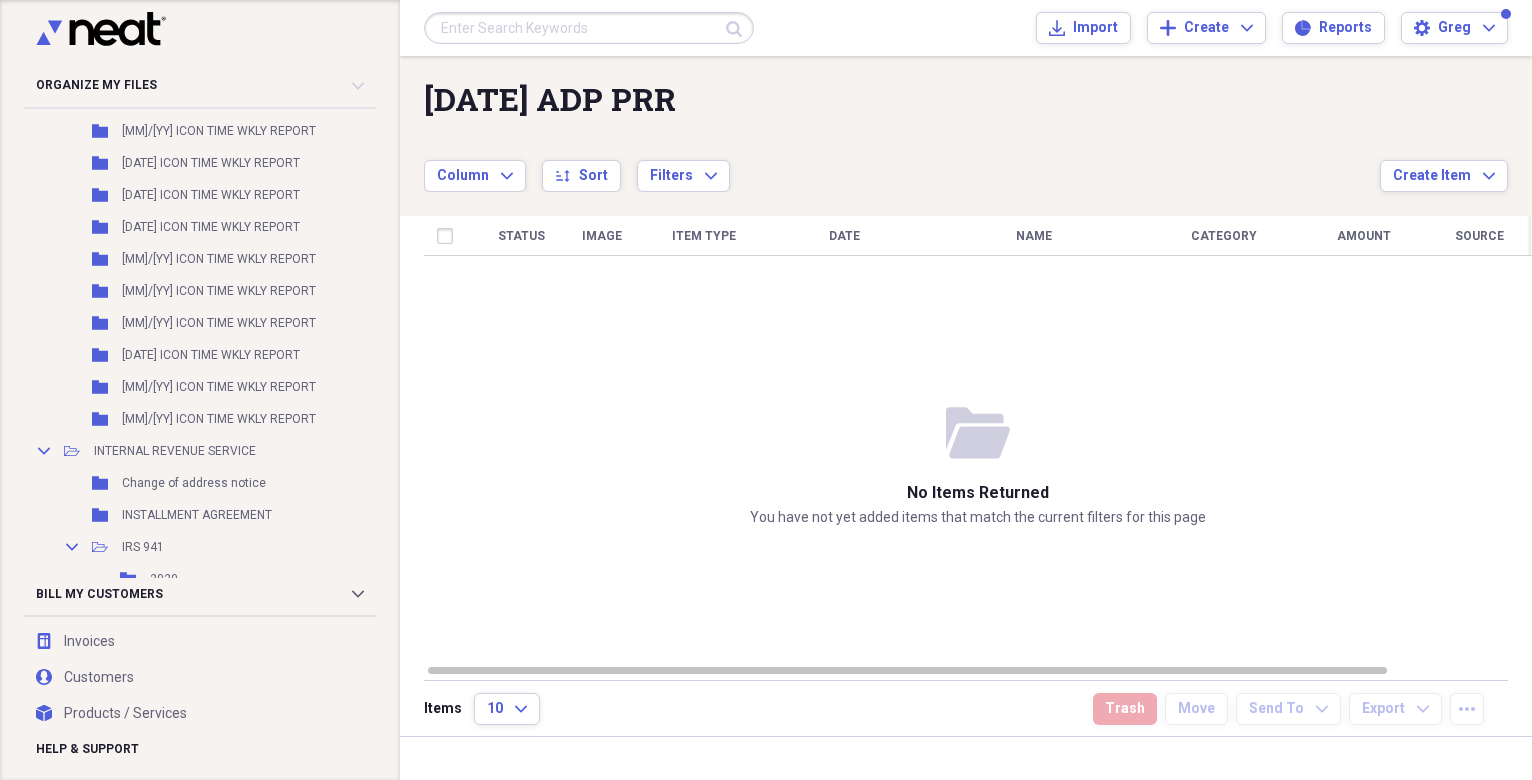 scroll, scrollTop: 3361, scrollLeft: 0, axis: vertical 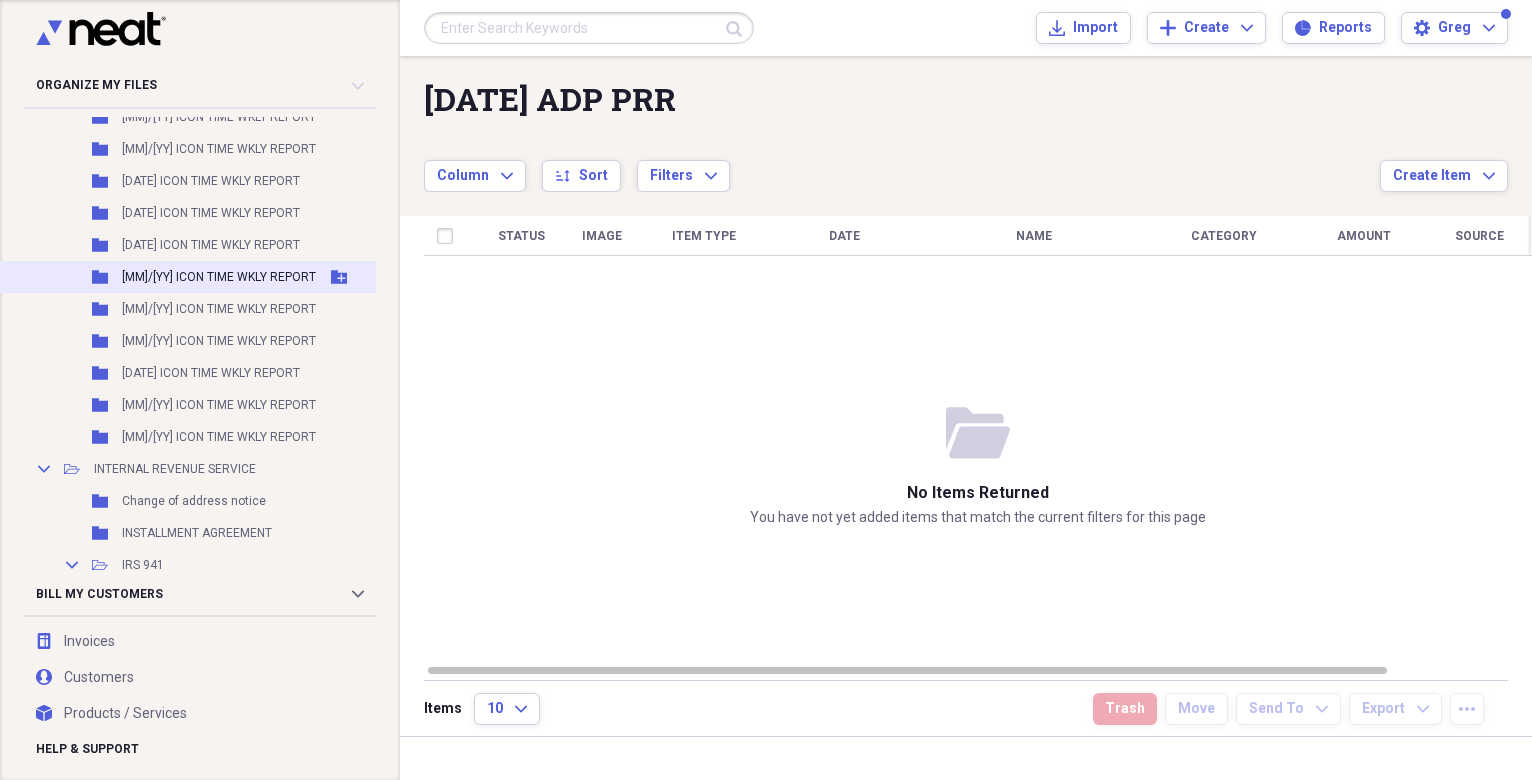 click on "[MM]/[YY] ICON TIME WKLY REPORT" at bounding box center (219, 277) 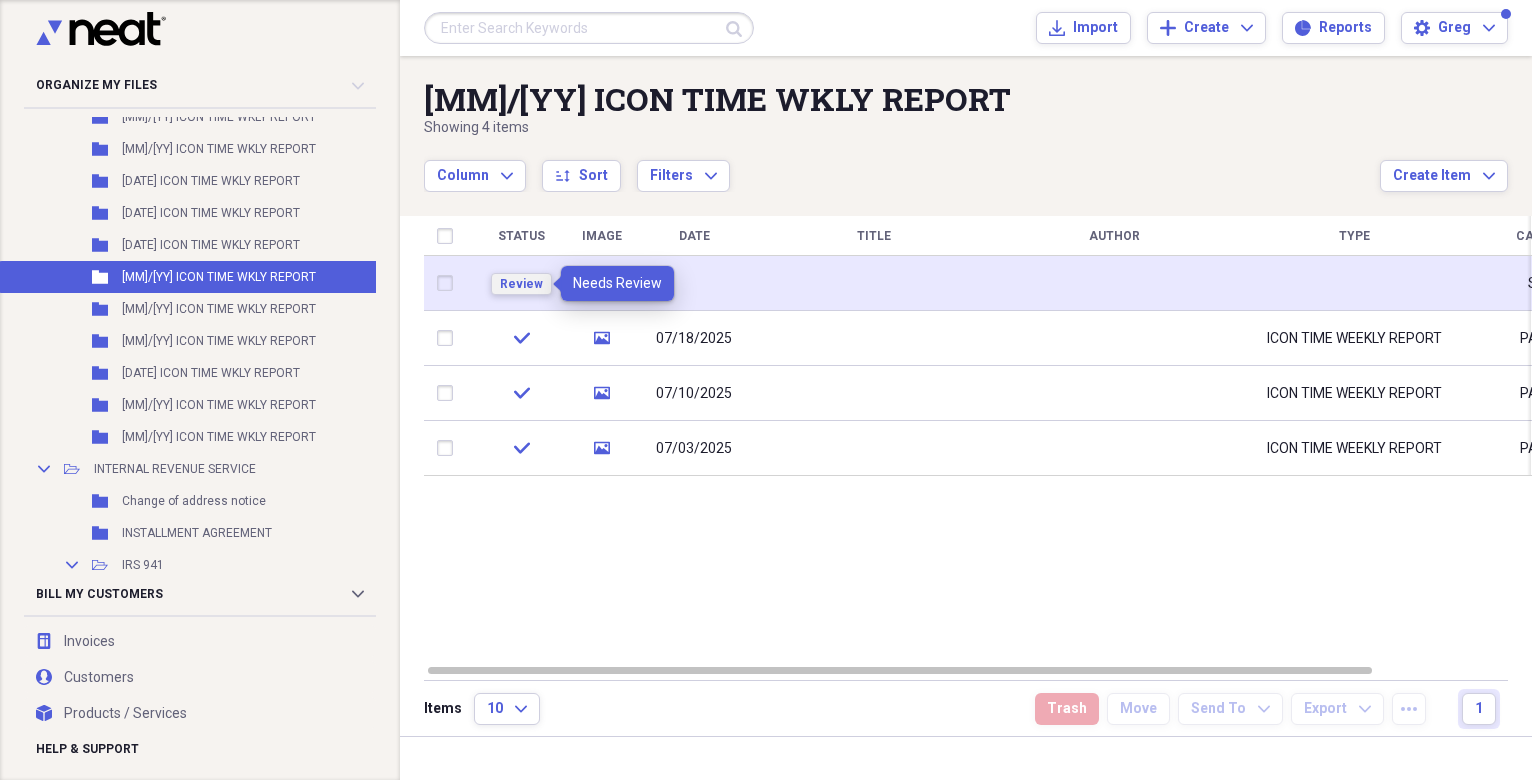 click on "Review" at bounding box center [521, 284] 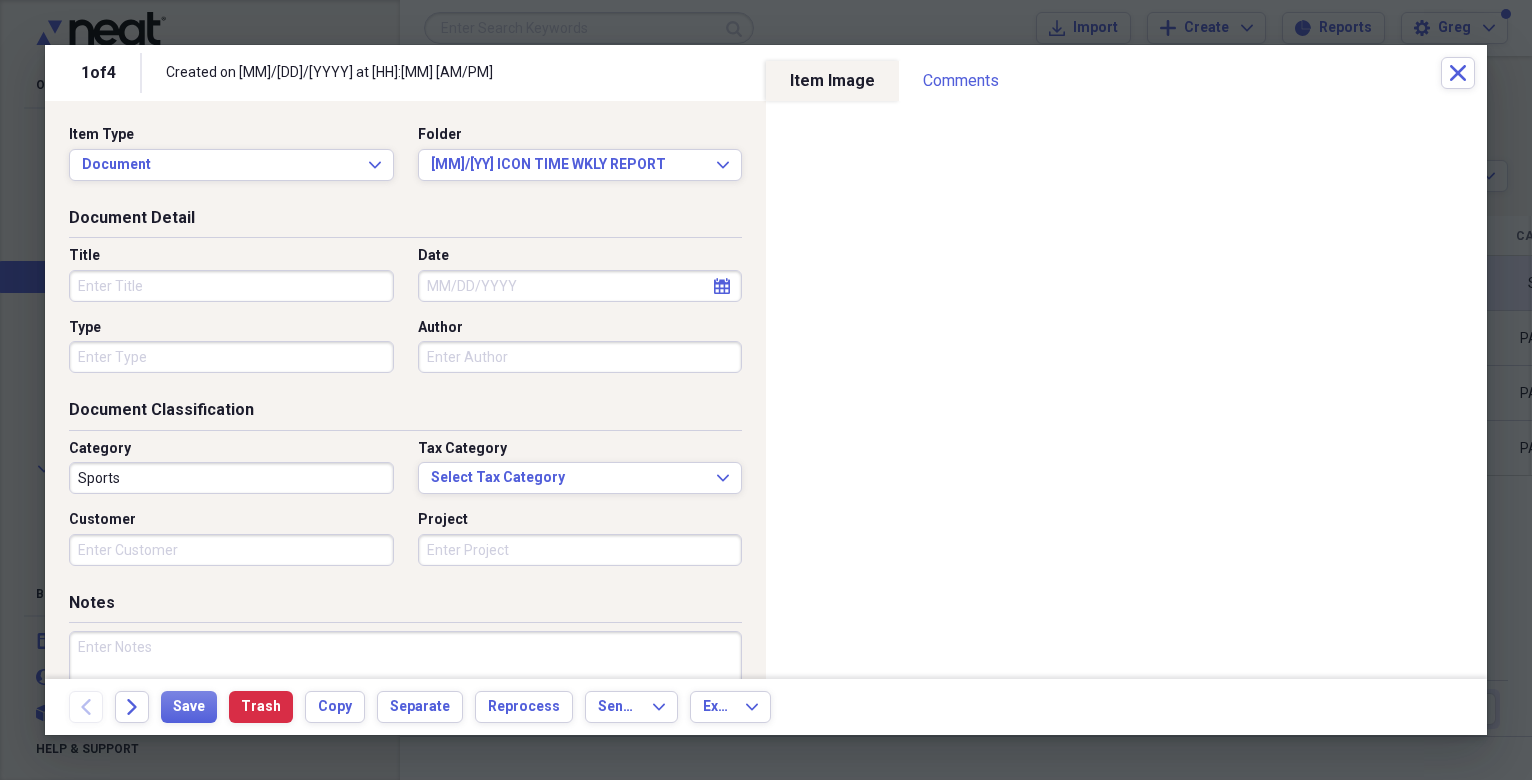 click on "calendar" 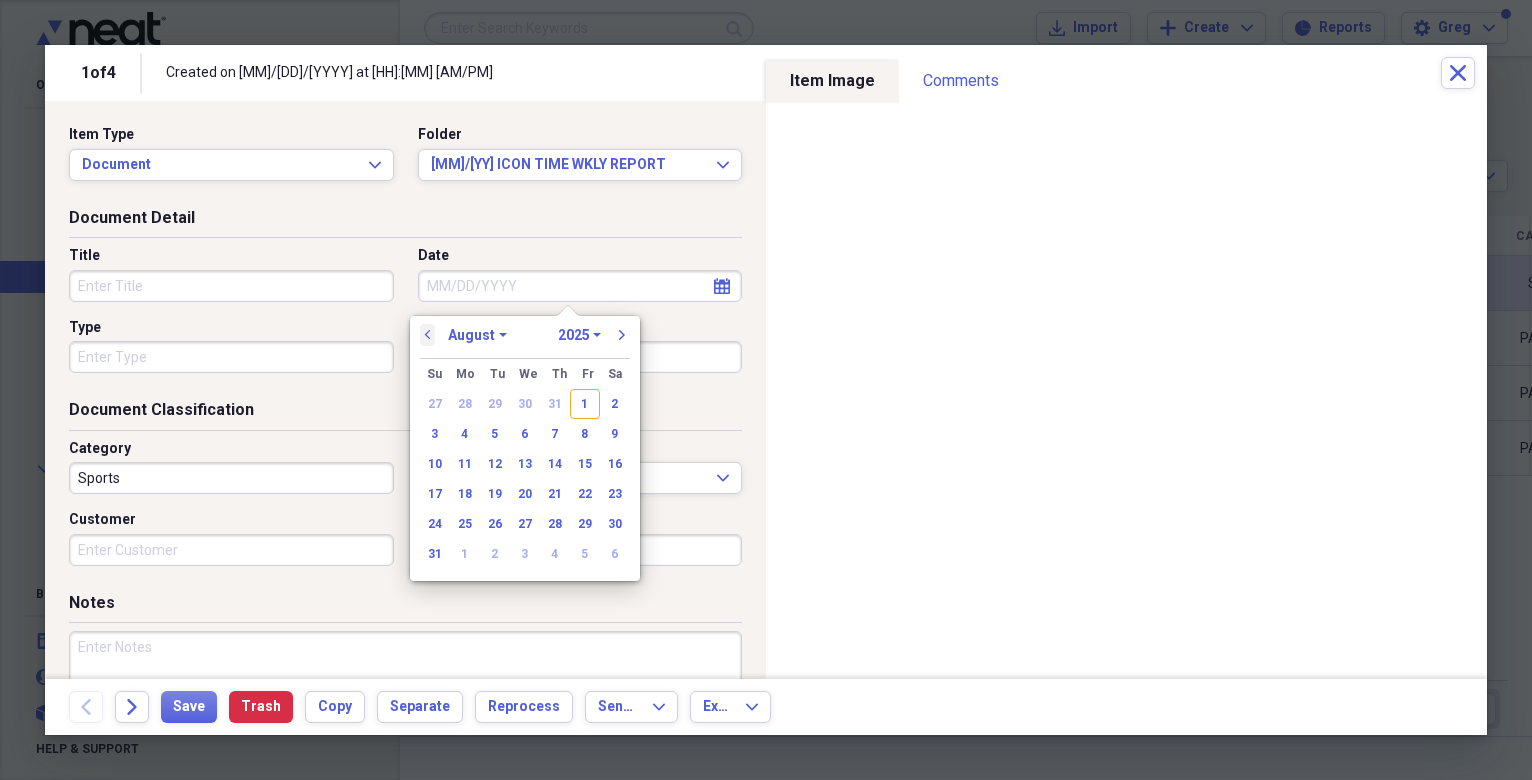 click on "previous" at bounding box center (428, 335) 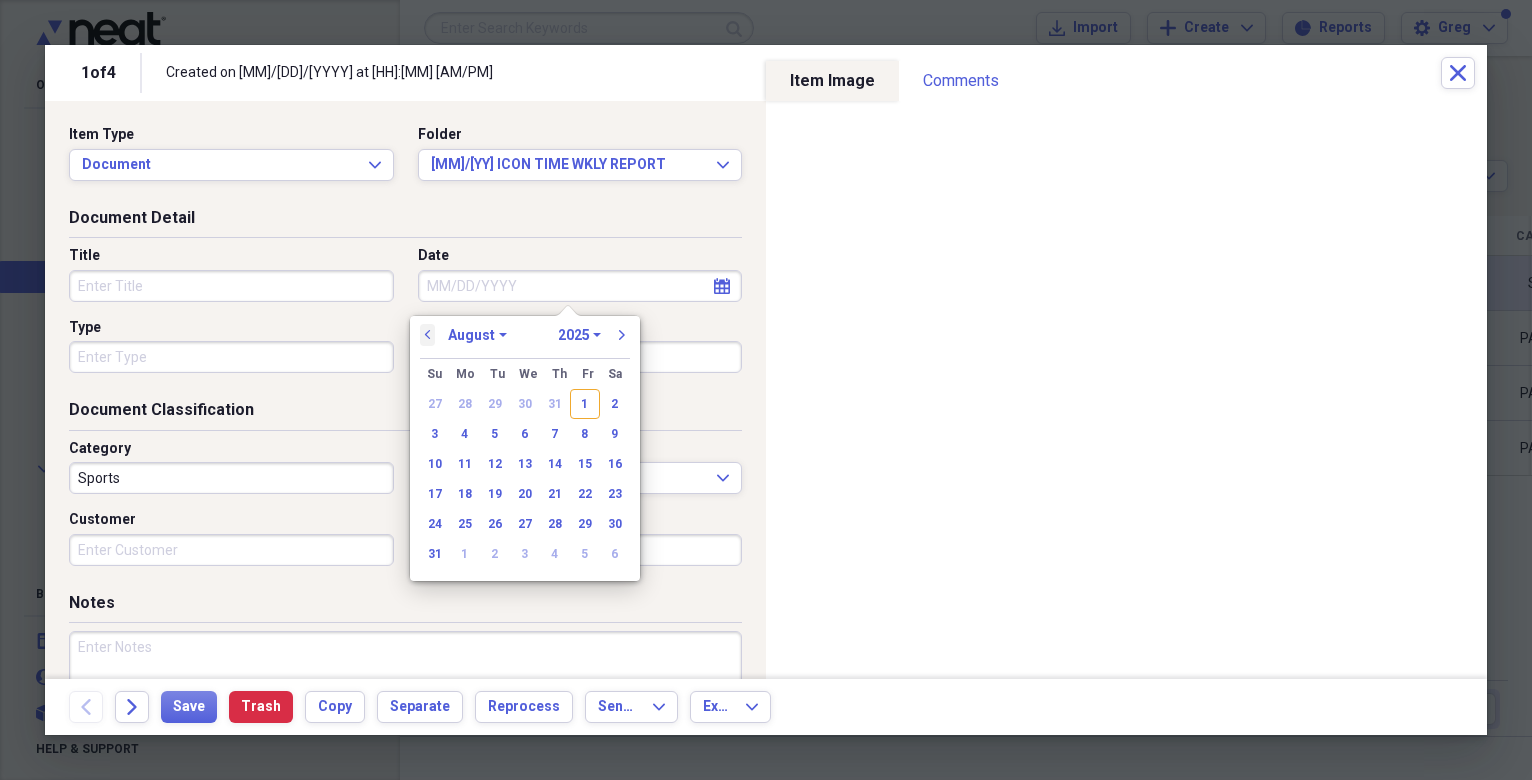 select on "6" 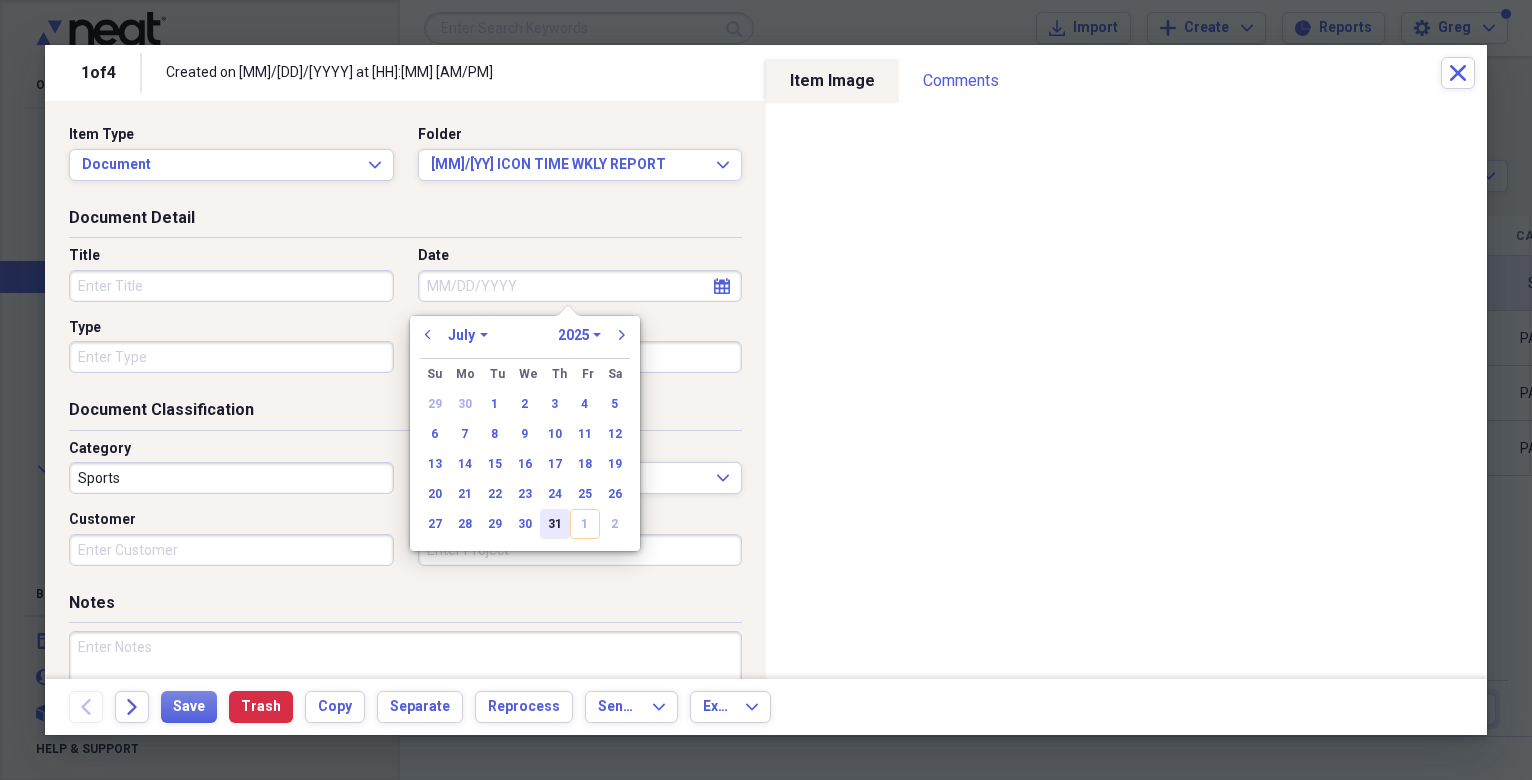 click on "31" at bounding box center [555, 524] 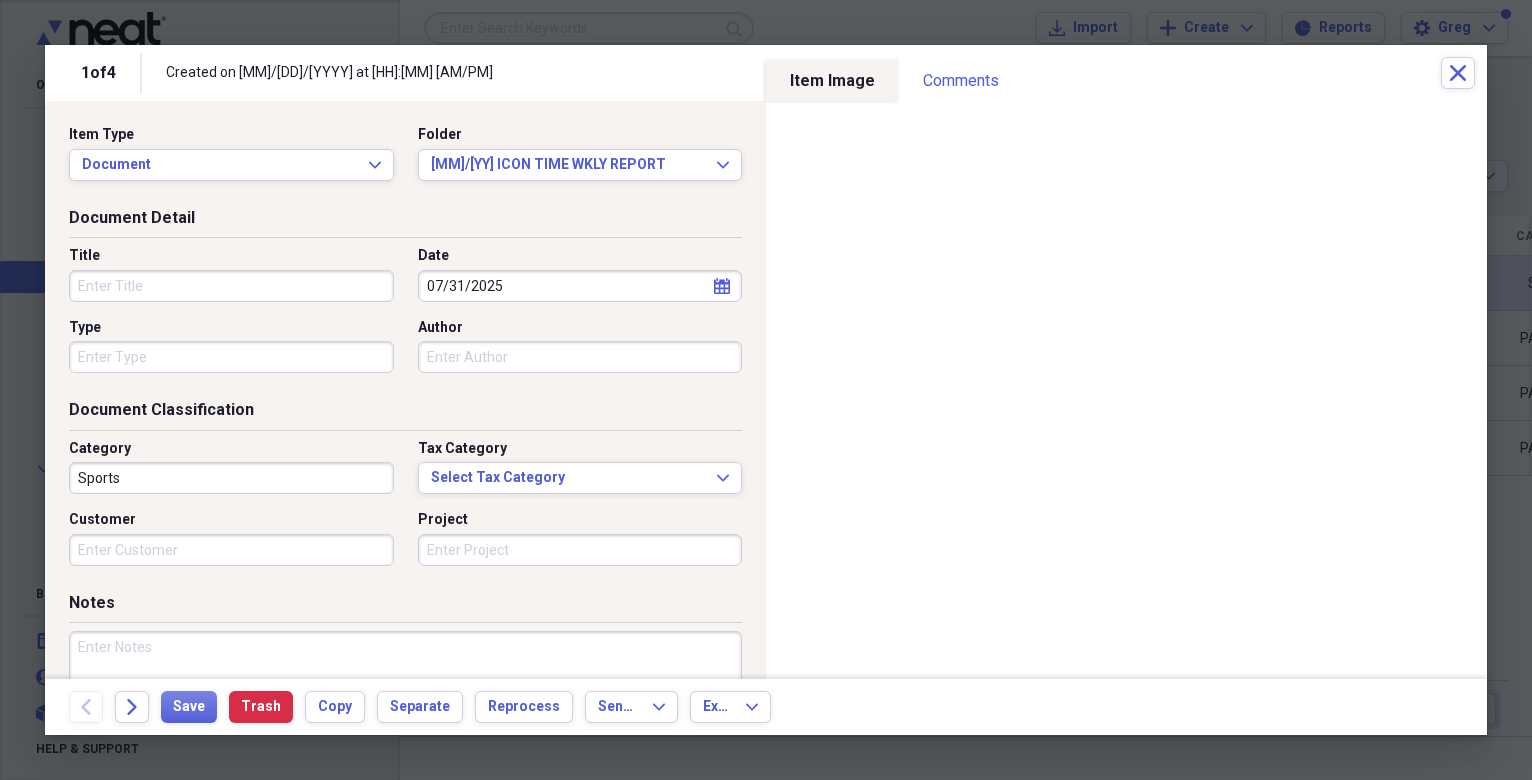 click on "Sports" at bounding box center [231, 478] 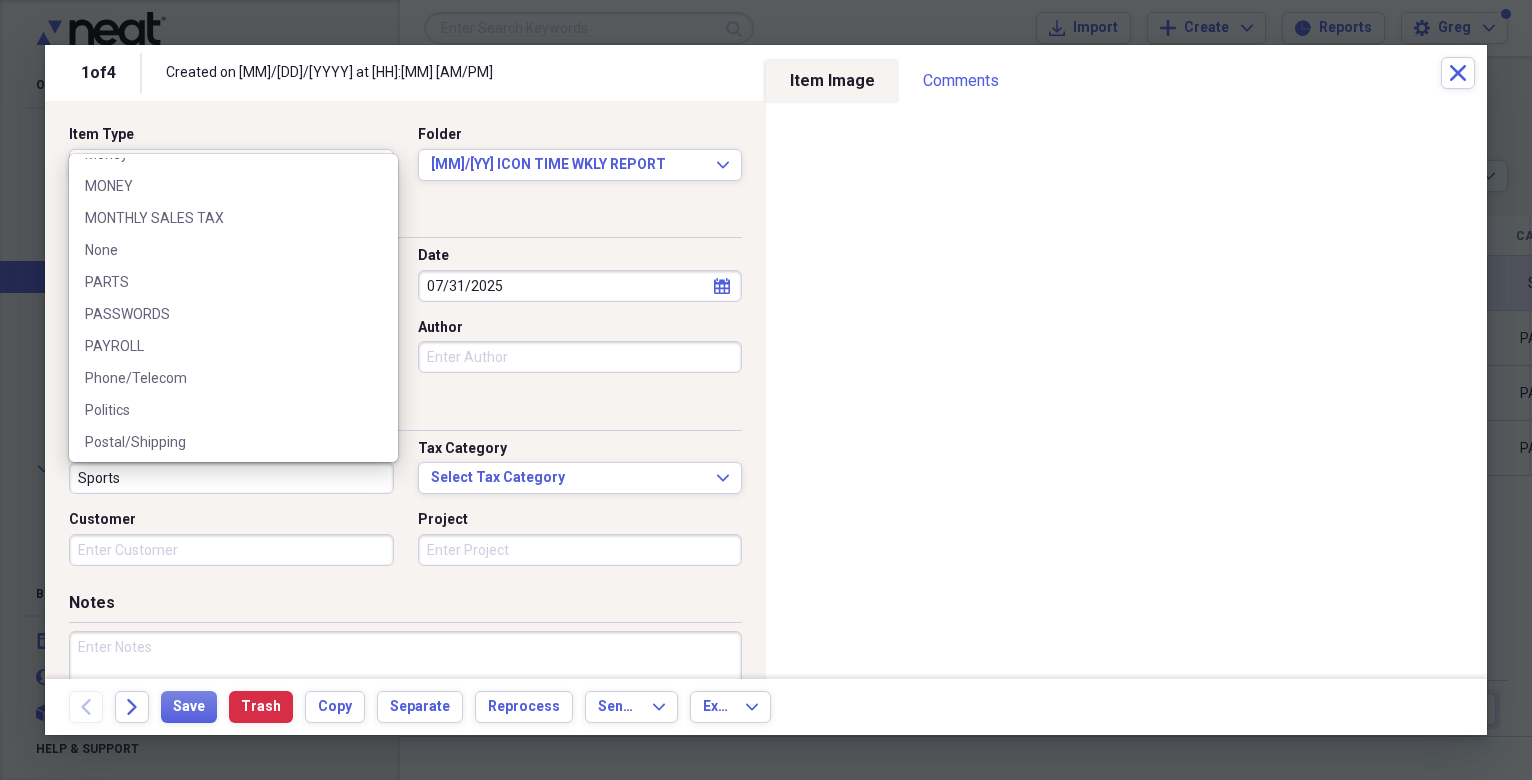 scroll, scrollTop: 1060, scrollLeft: 0, axis: vertical 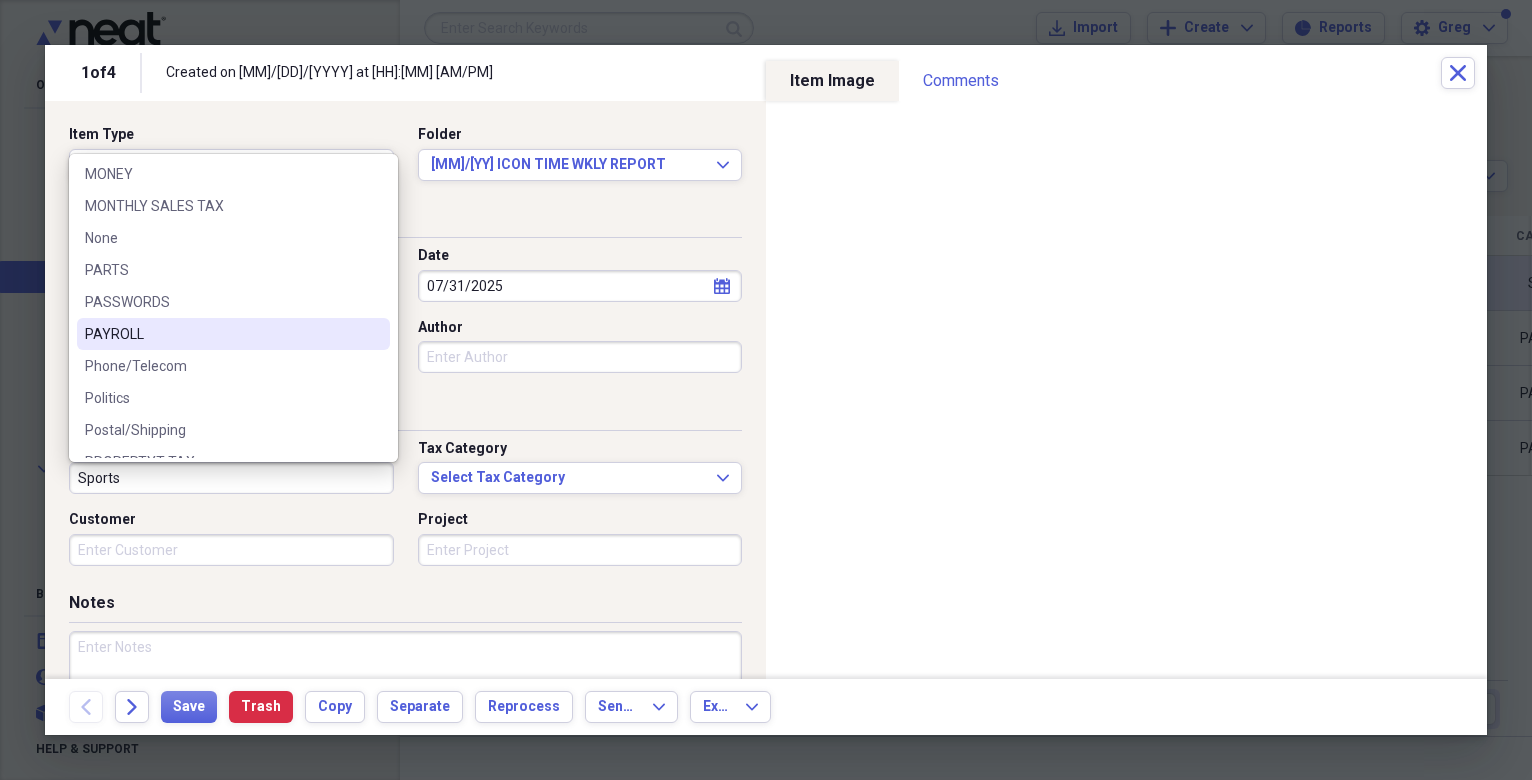 click on "PAYROLL" at bounding box center [221, 334] 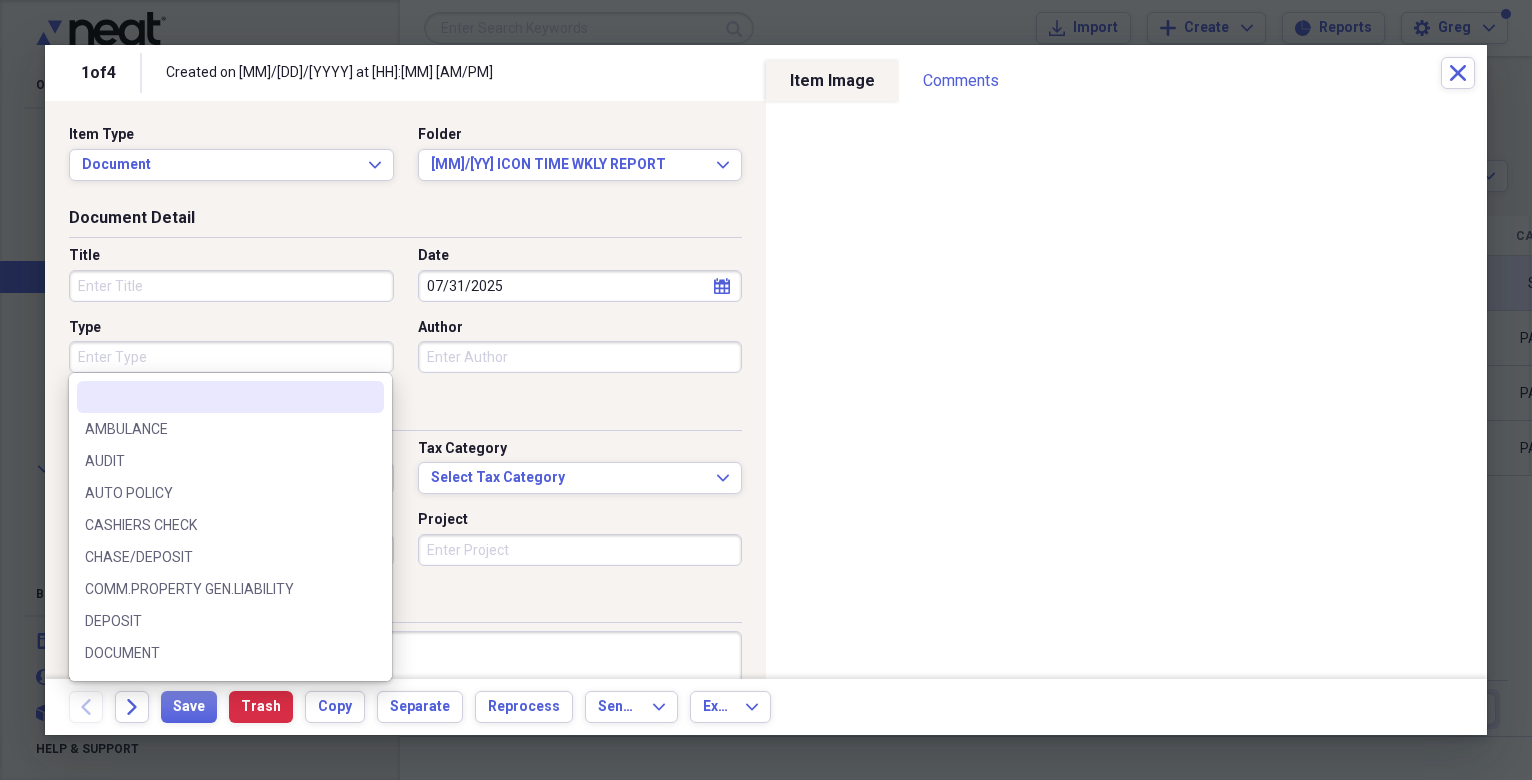 click on "Type" at bounding box center [231, 357] 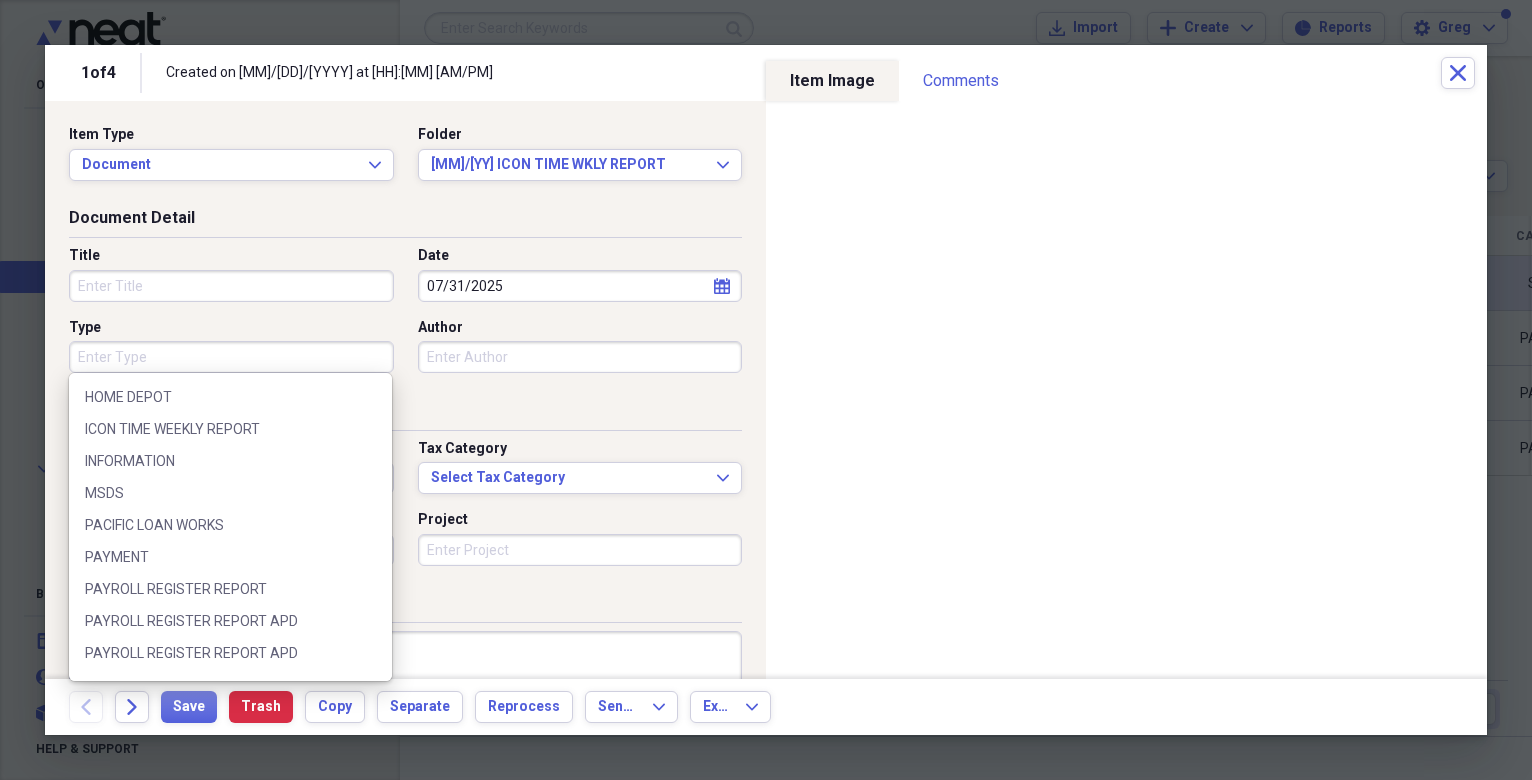 scroll, scrollTop: 452, scrollLeft: 0, axis: vertical 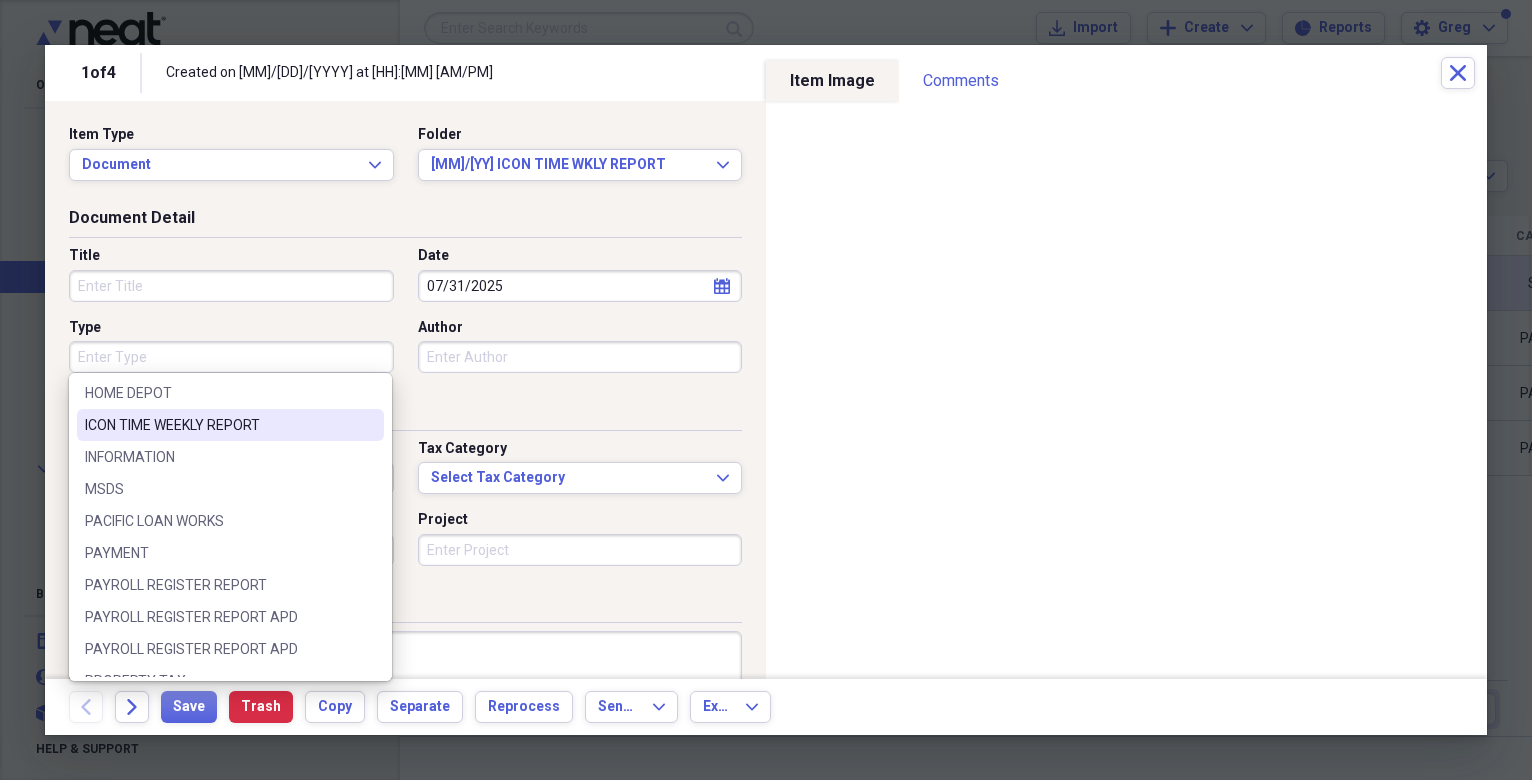 click on "ICON TIME WEEKLY REPORT" at bounding box center (218, 425) 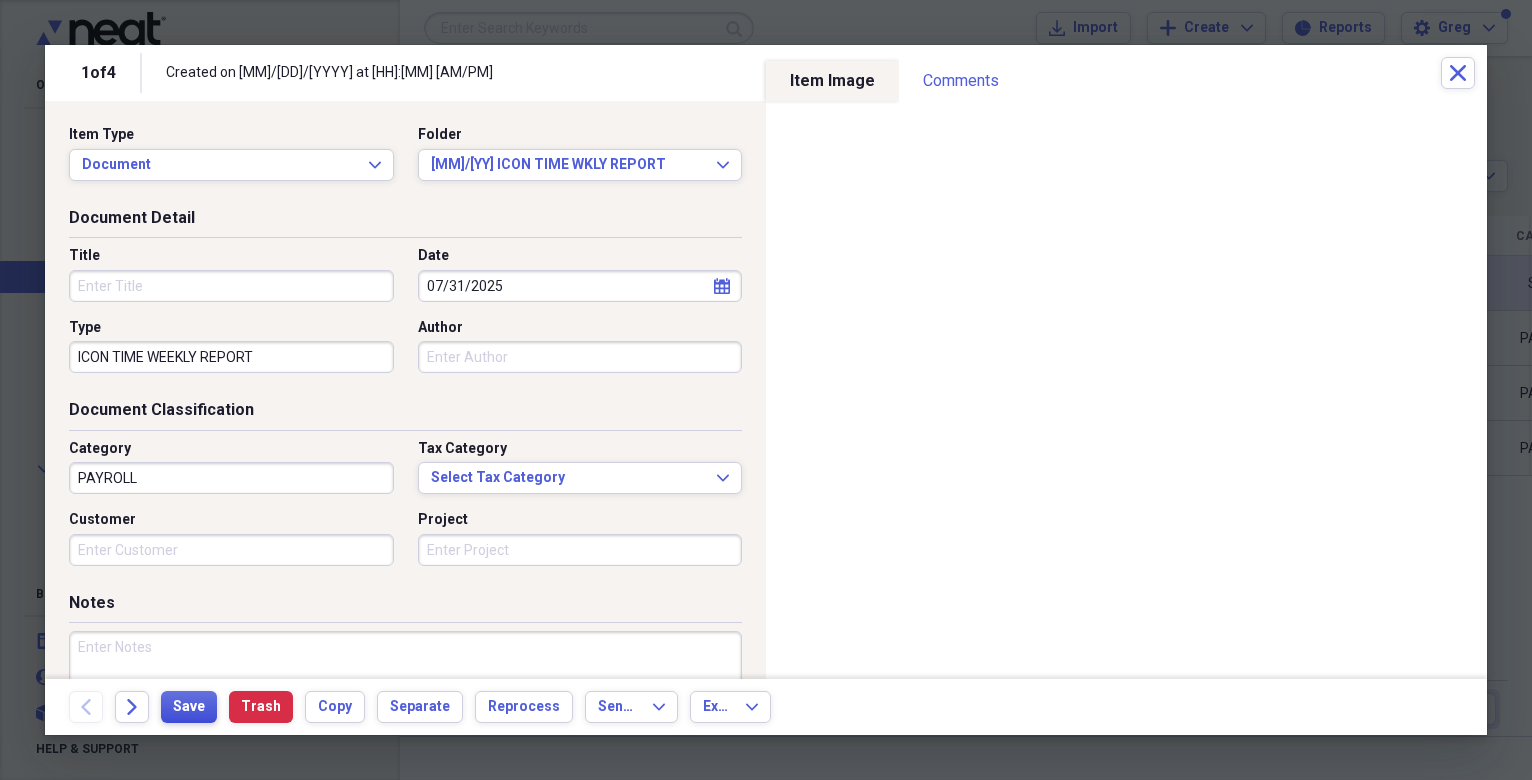 click on "Save" at bounding box center [189, 707] 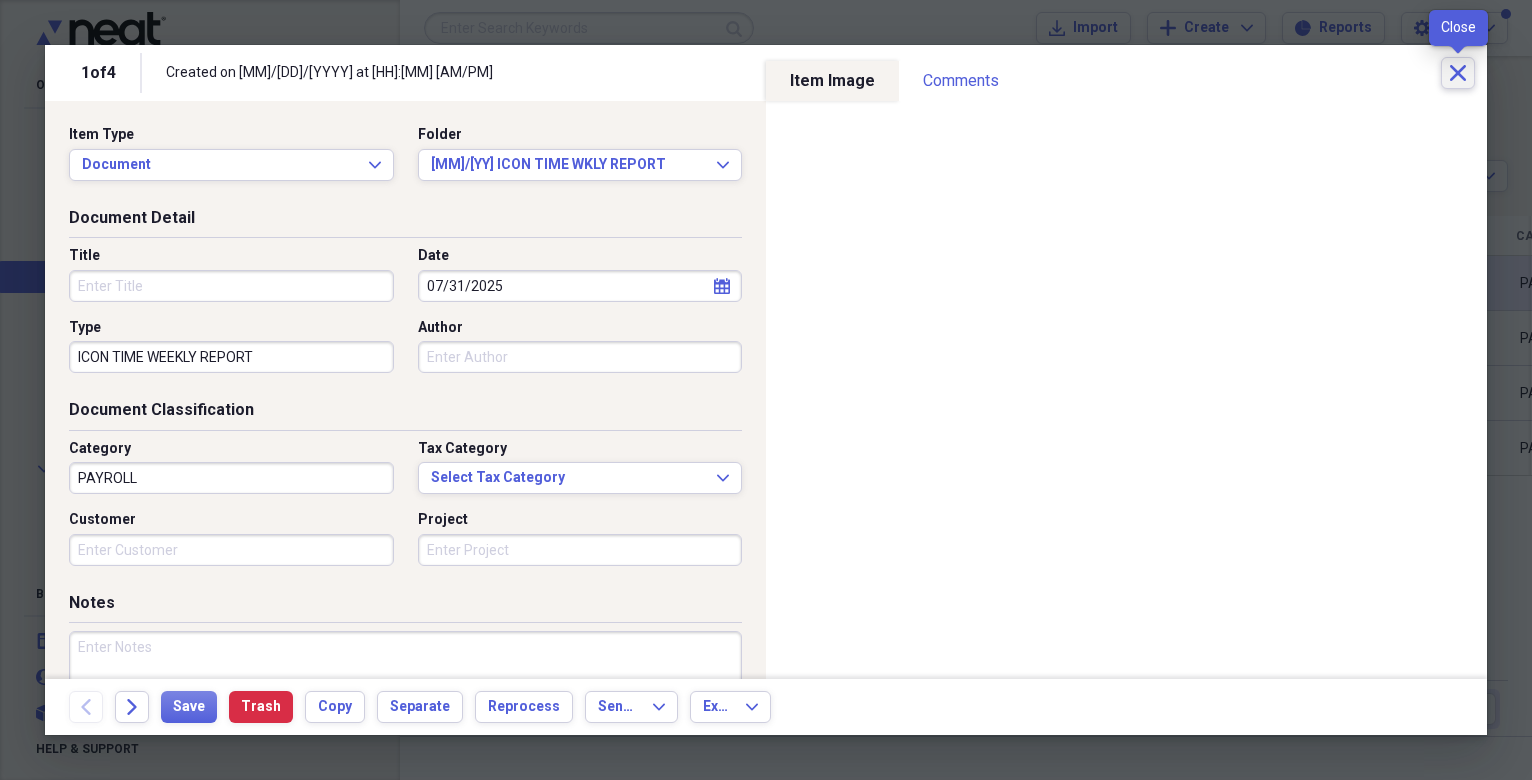click 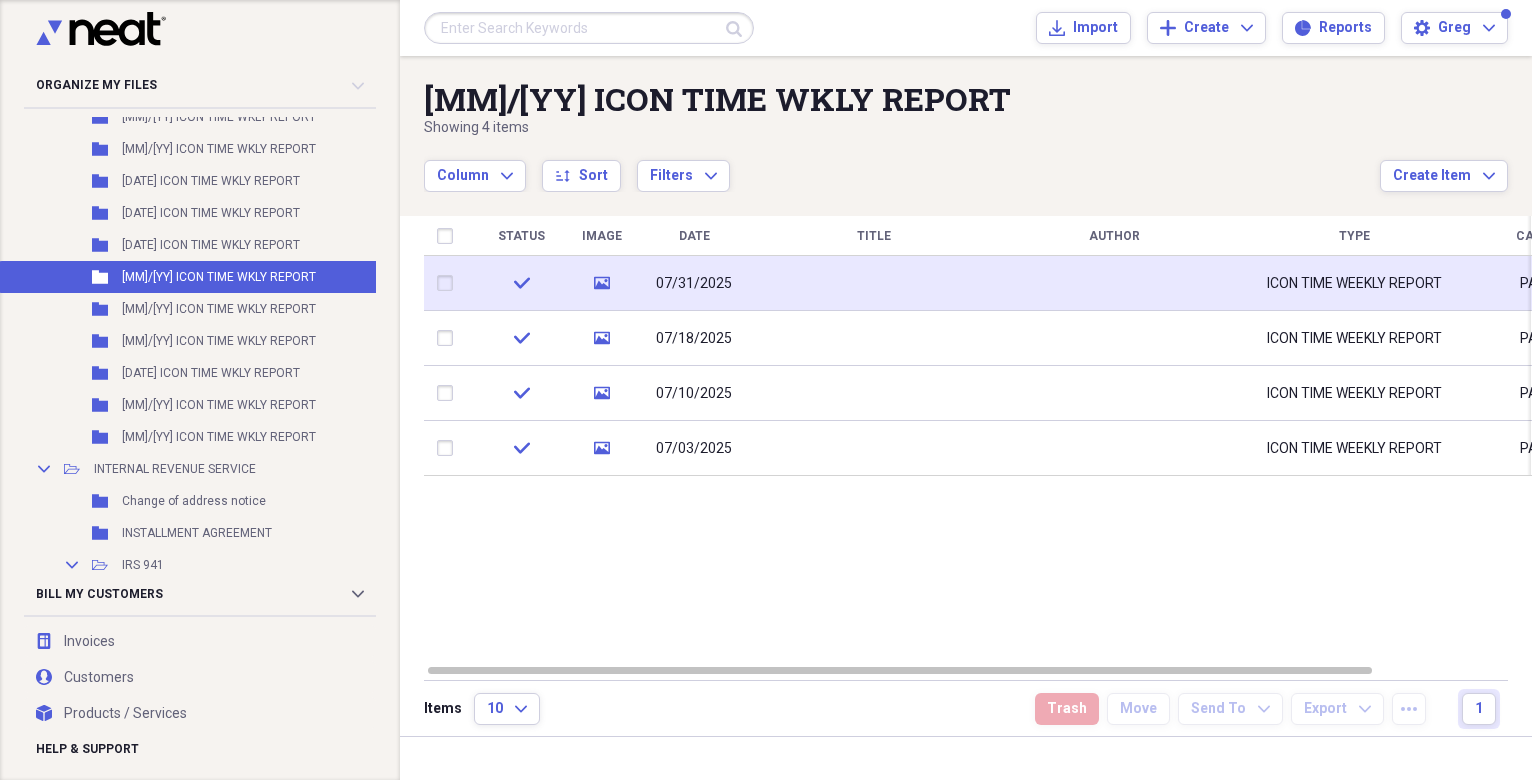 click on "07/31/2025" at bounding box center [694, 284] 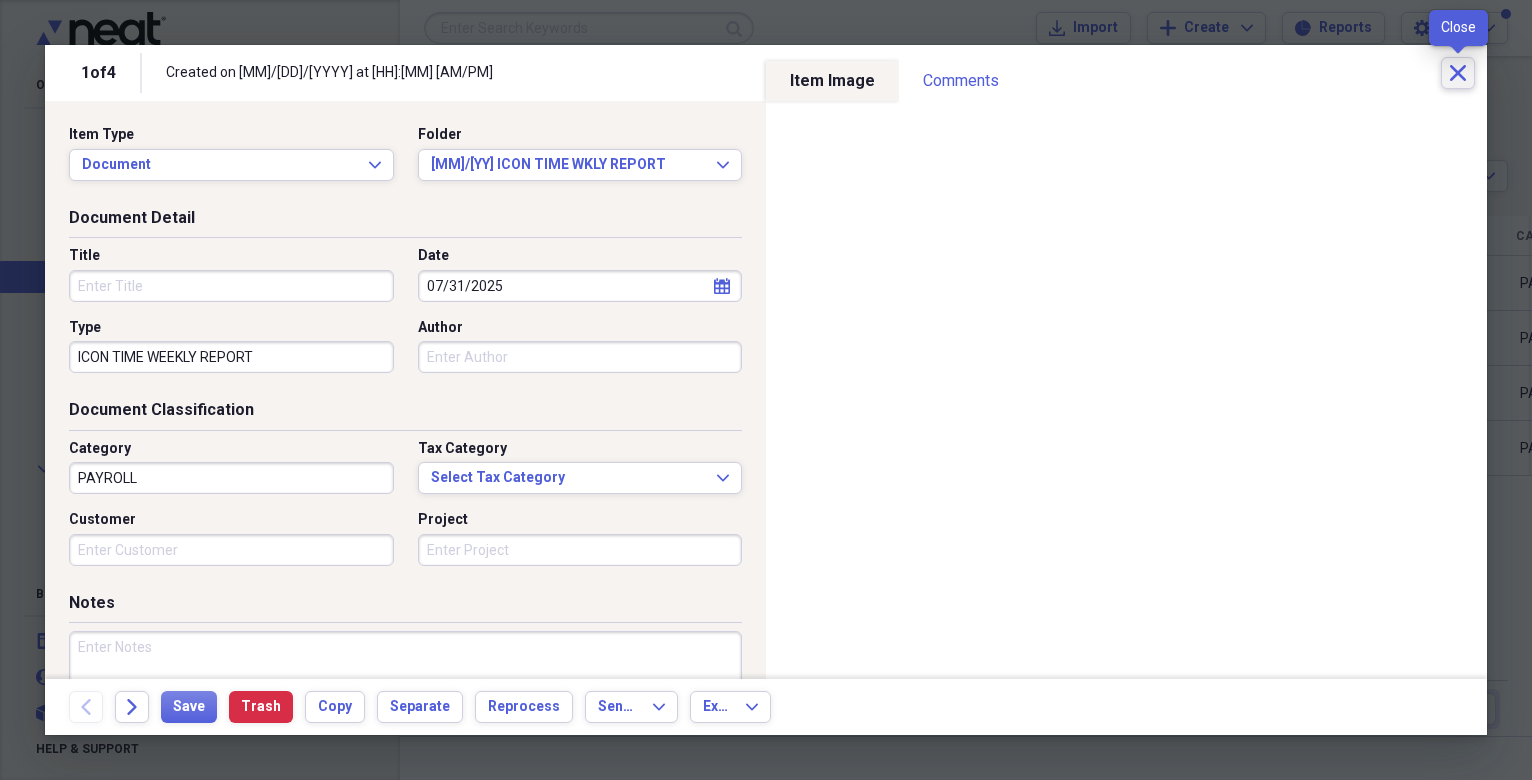 click on "Close" at bounding box center [1458, 73] 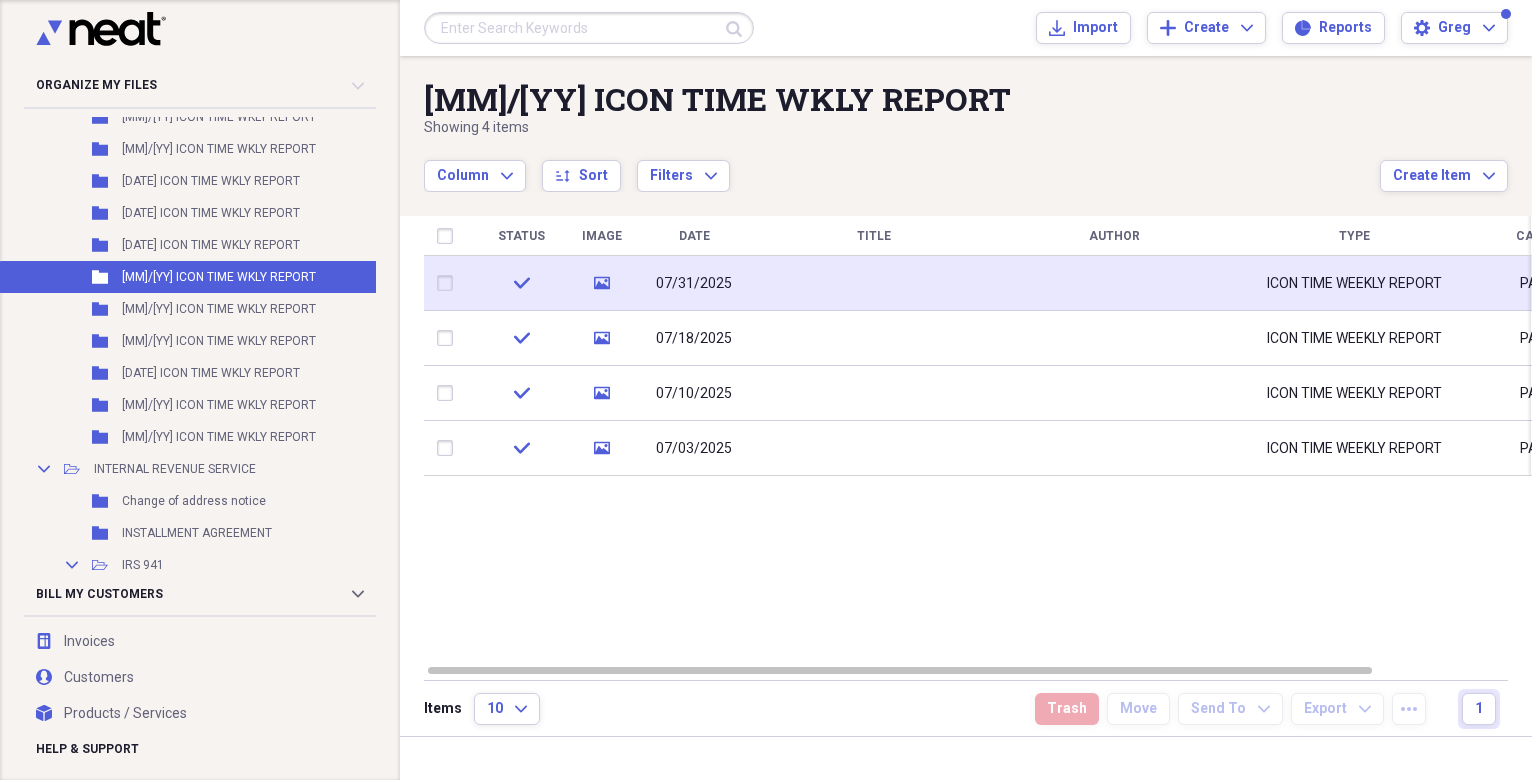 click at bounding box center [874, 283] 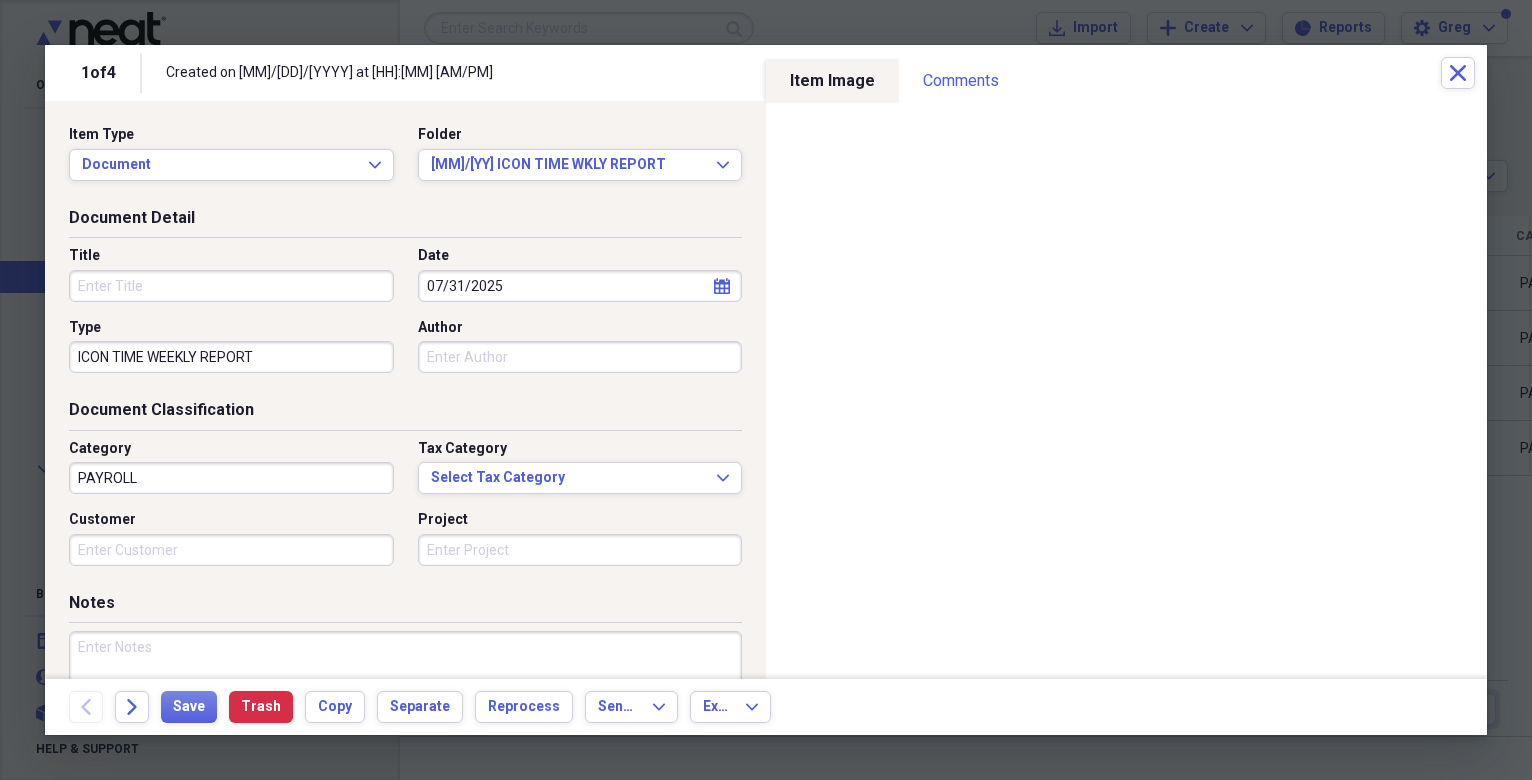 click on "07/31/2025" at bounding box center [580, 286] 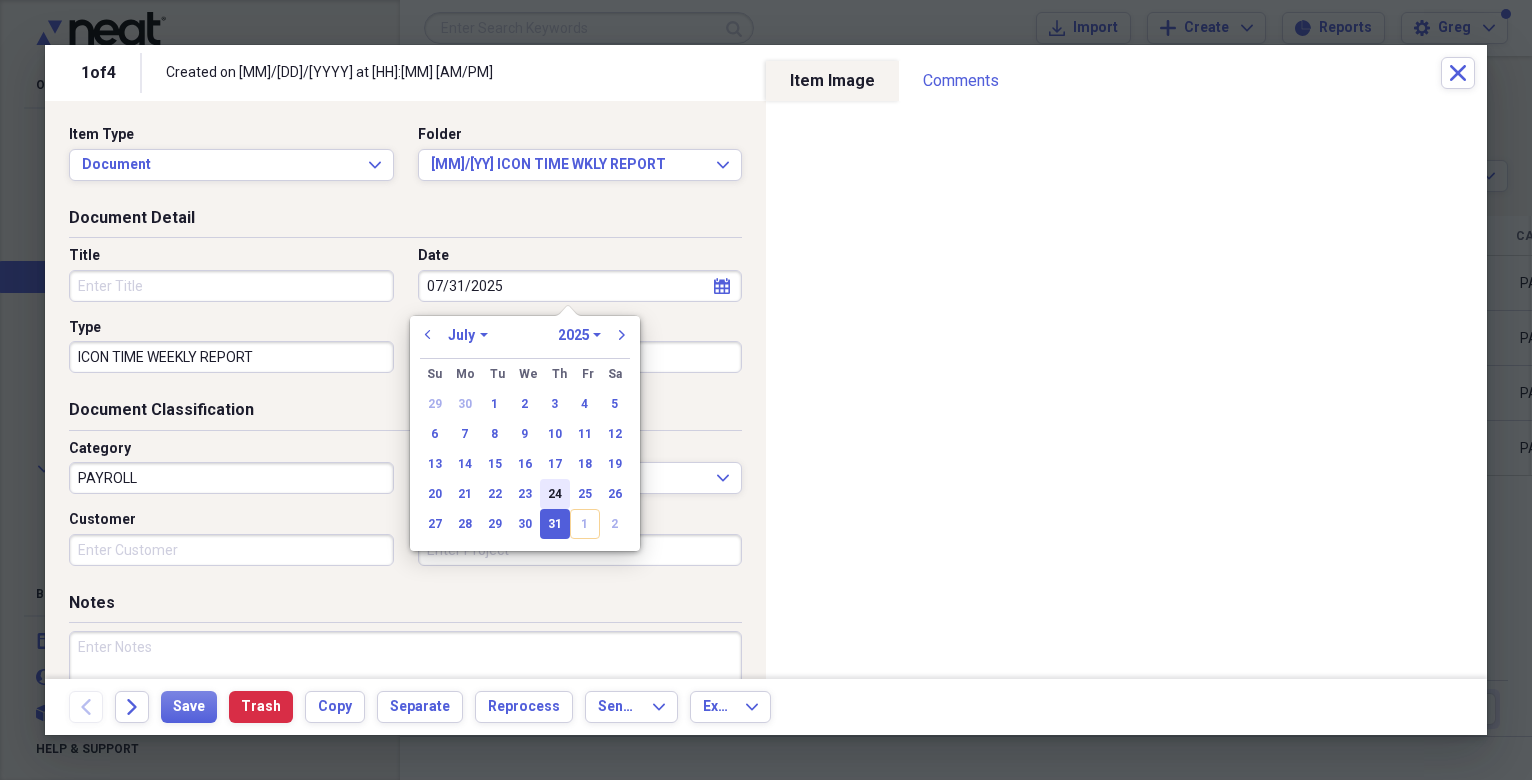 click on "24" at bounding box center [555, 494] 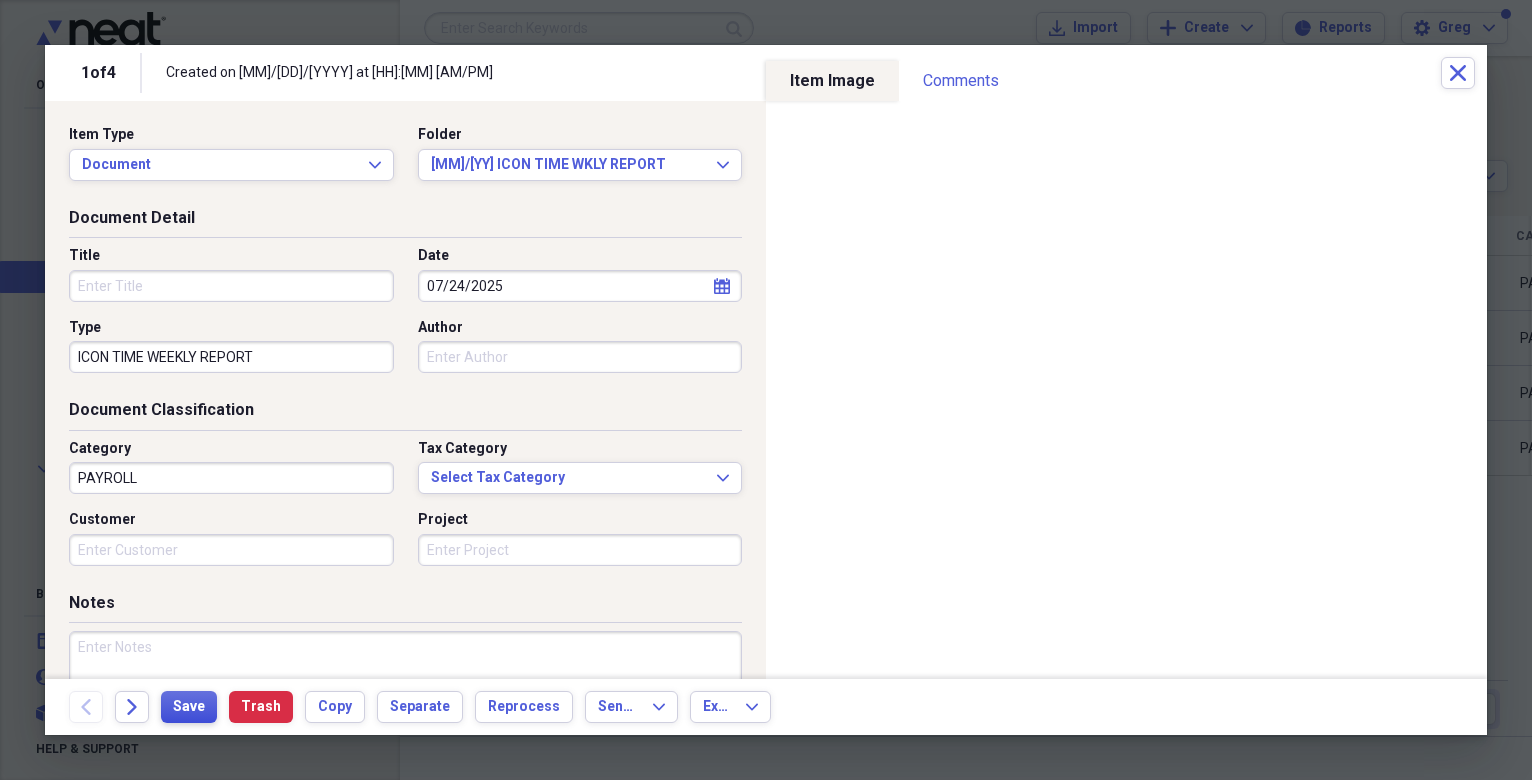 click on "Save" at bounding box center (189, 707) 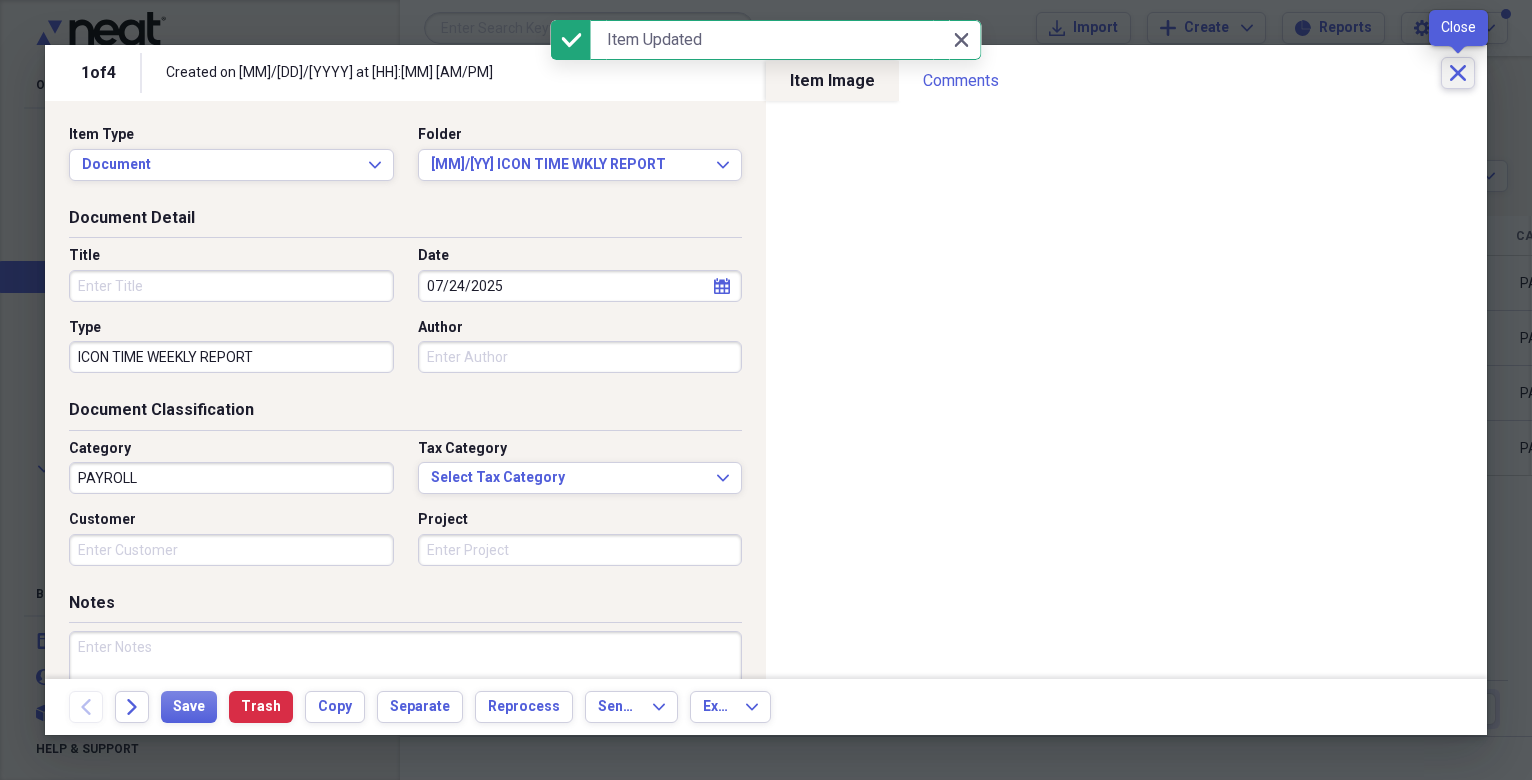 click on "Close" 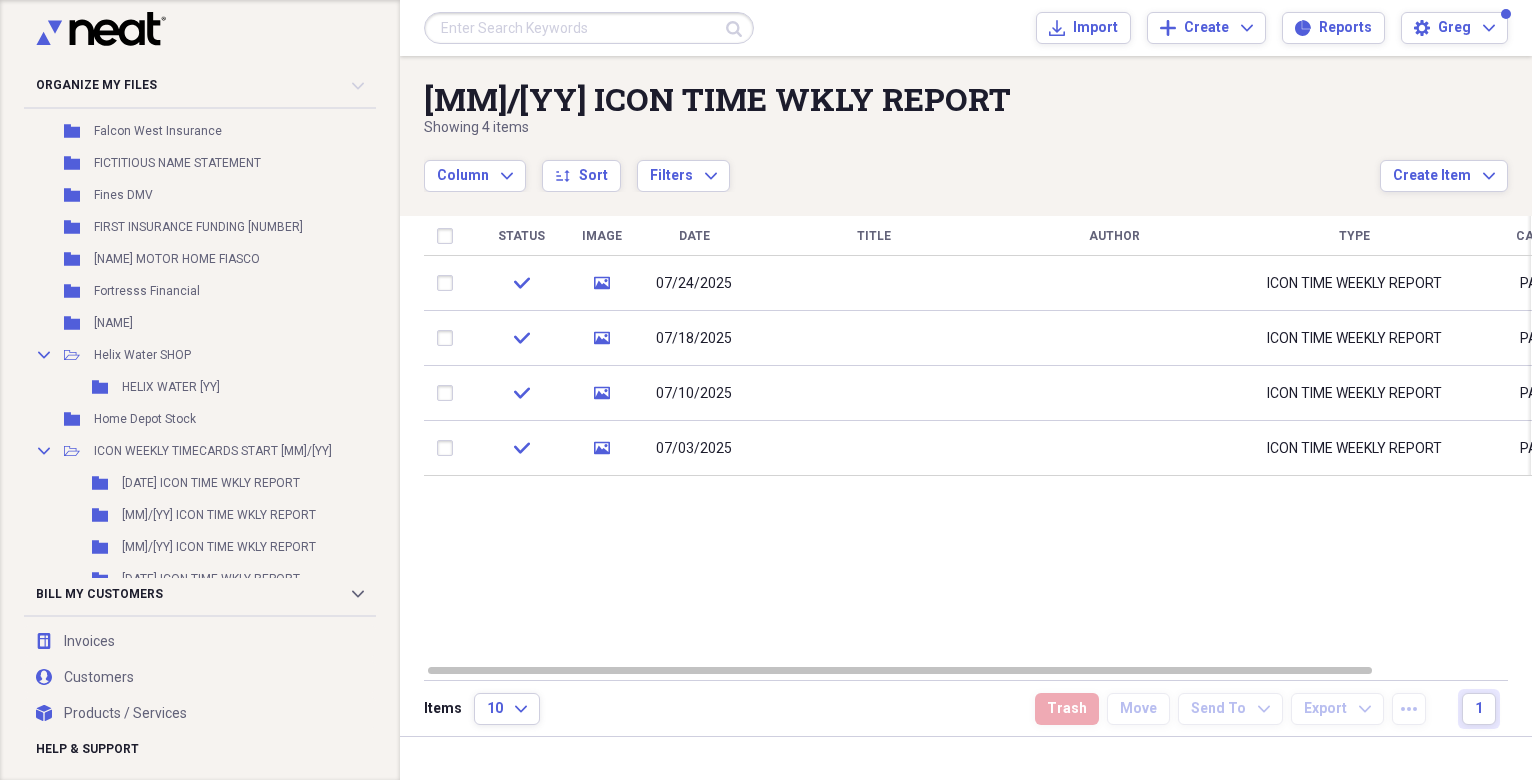 scroll, scrollTop: 2945, scrollLeft: 0, axis: vertical 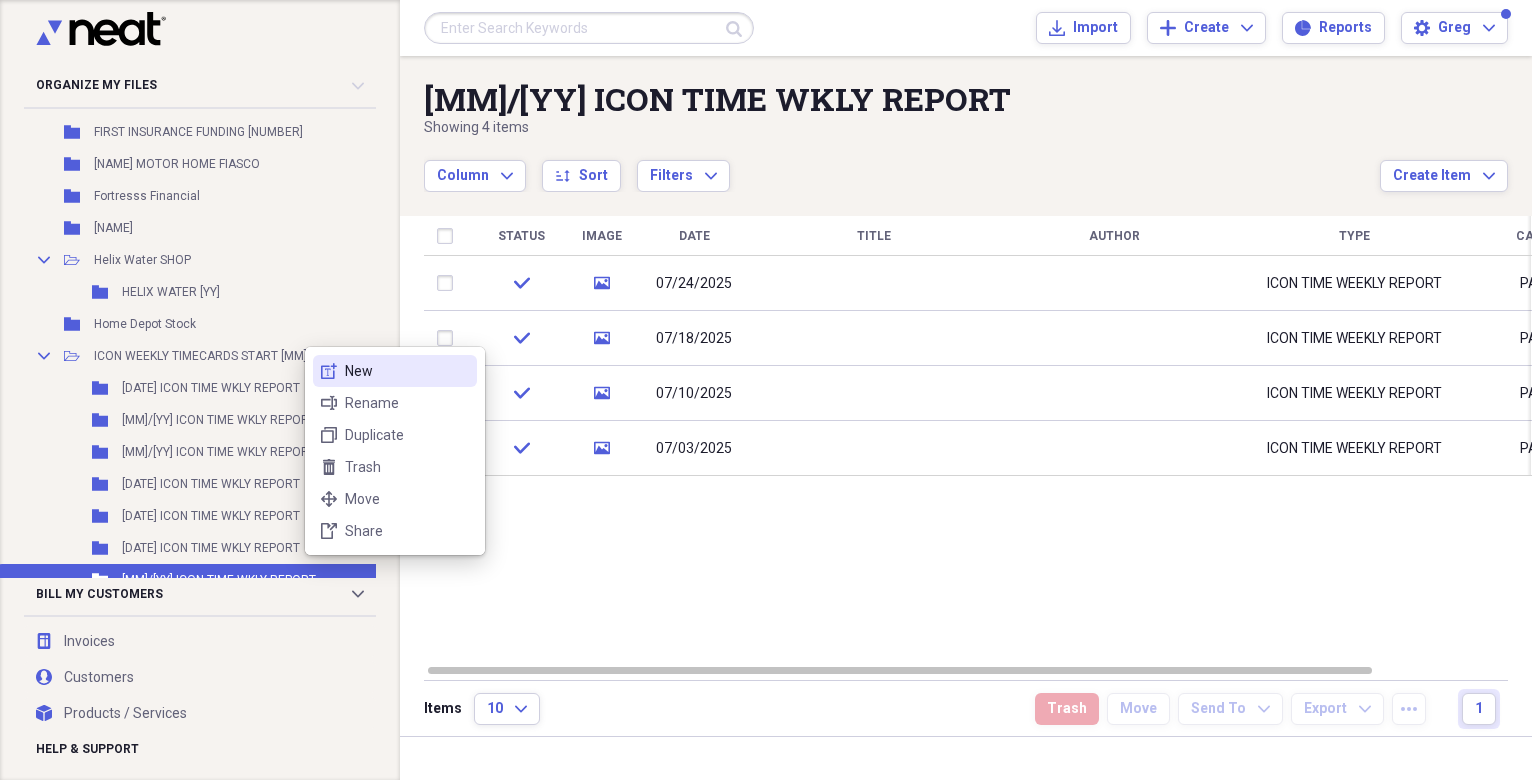 click 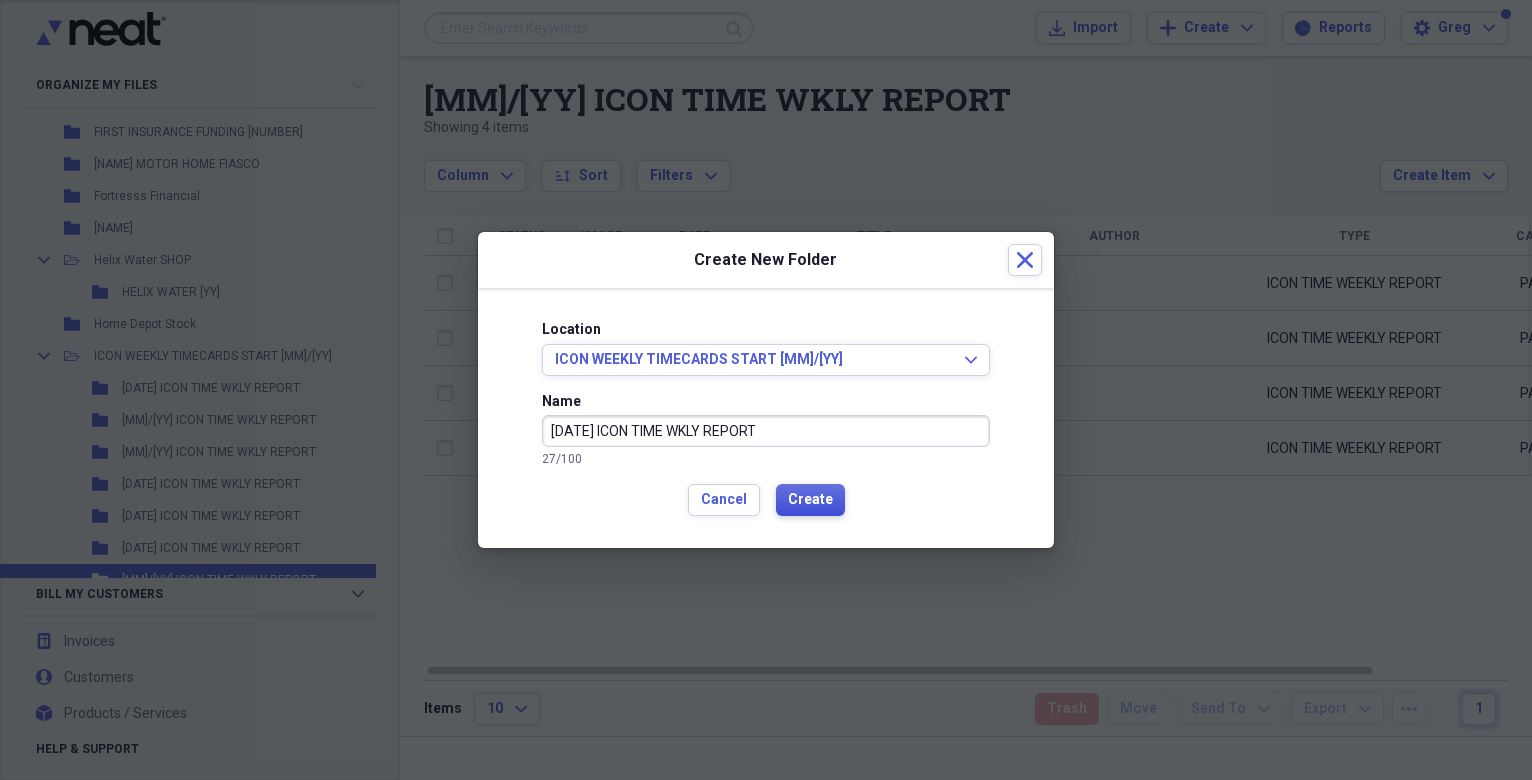type on "[DATE] ICON TIME WKLY REPORT" 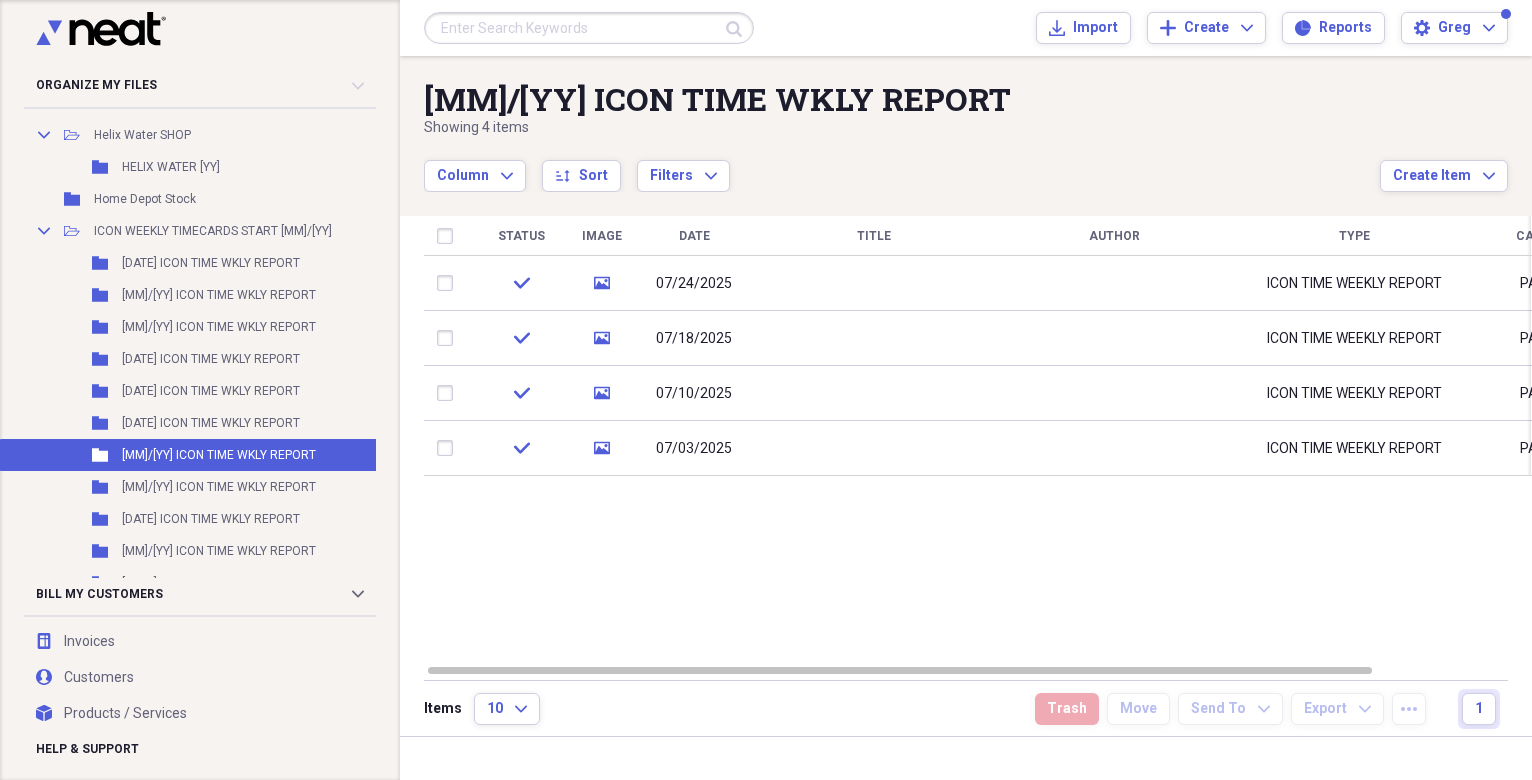 scroll, scrollTop: 3118, scrollLeft: 0, axis: vertical 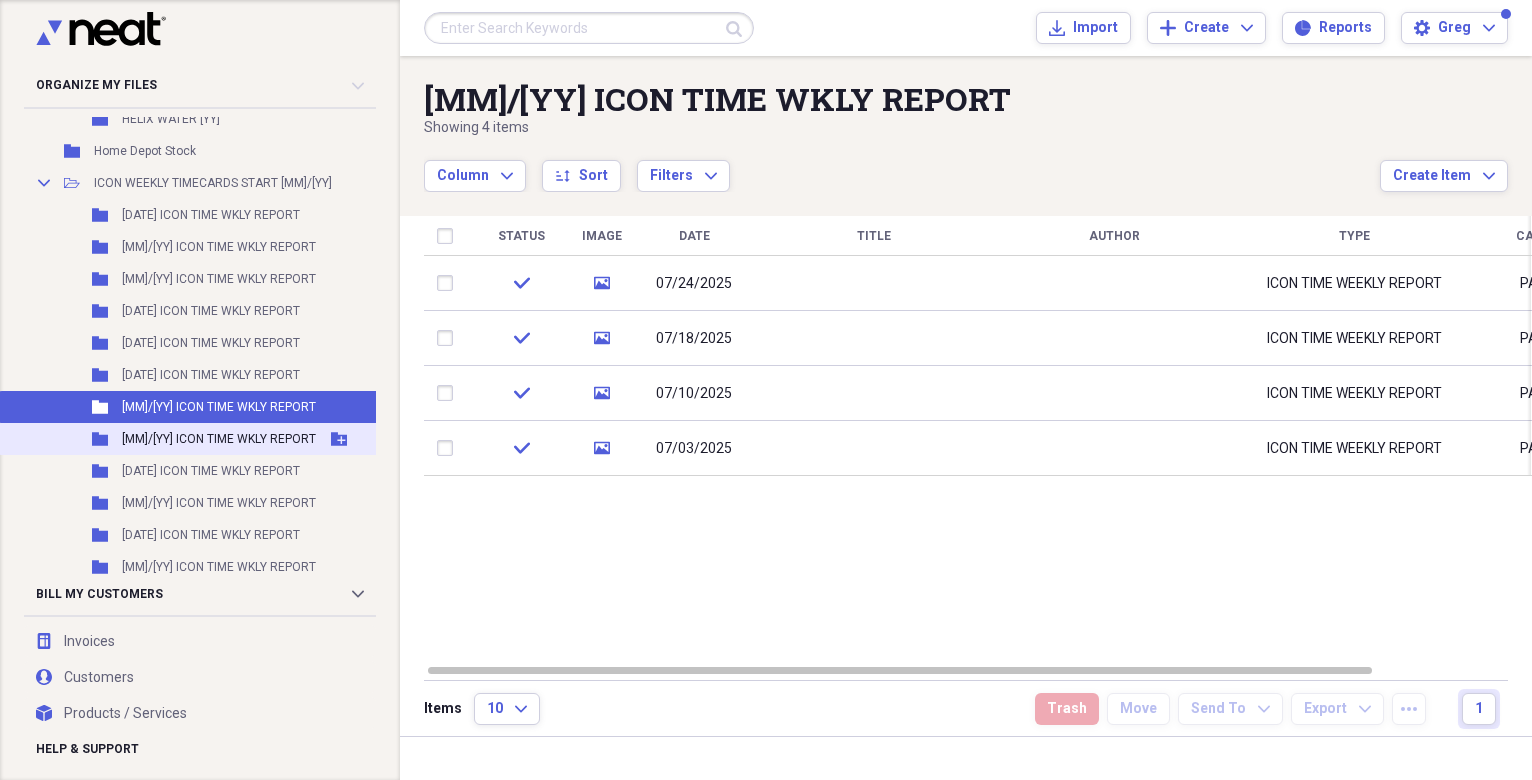click on "[MM]/[YY] ICON TIME WKLY REPORT" at bounding box center [219, 439] 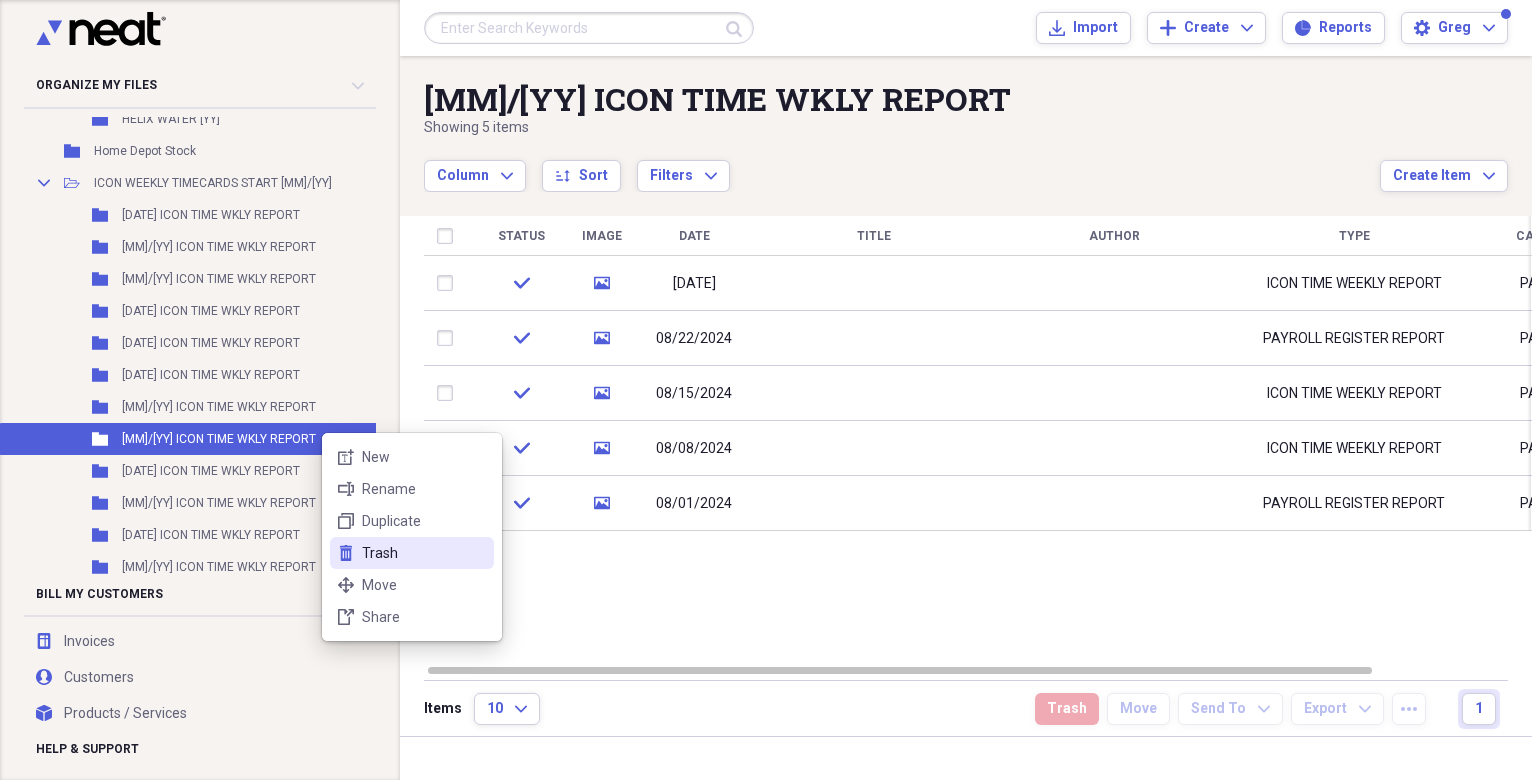 click 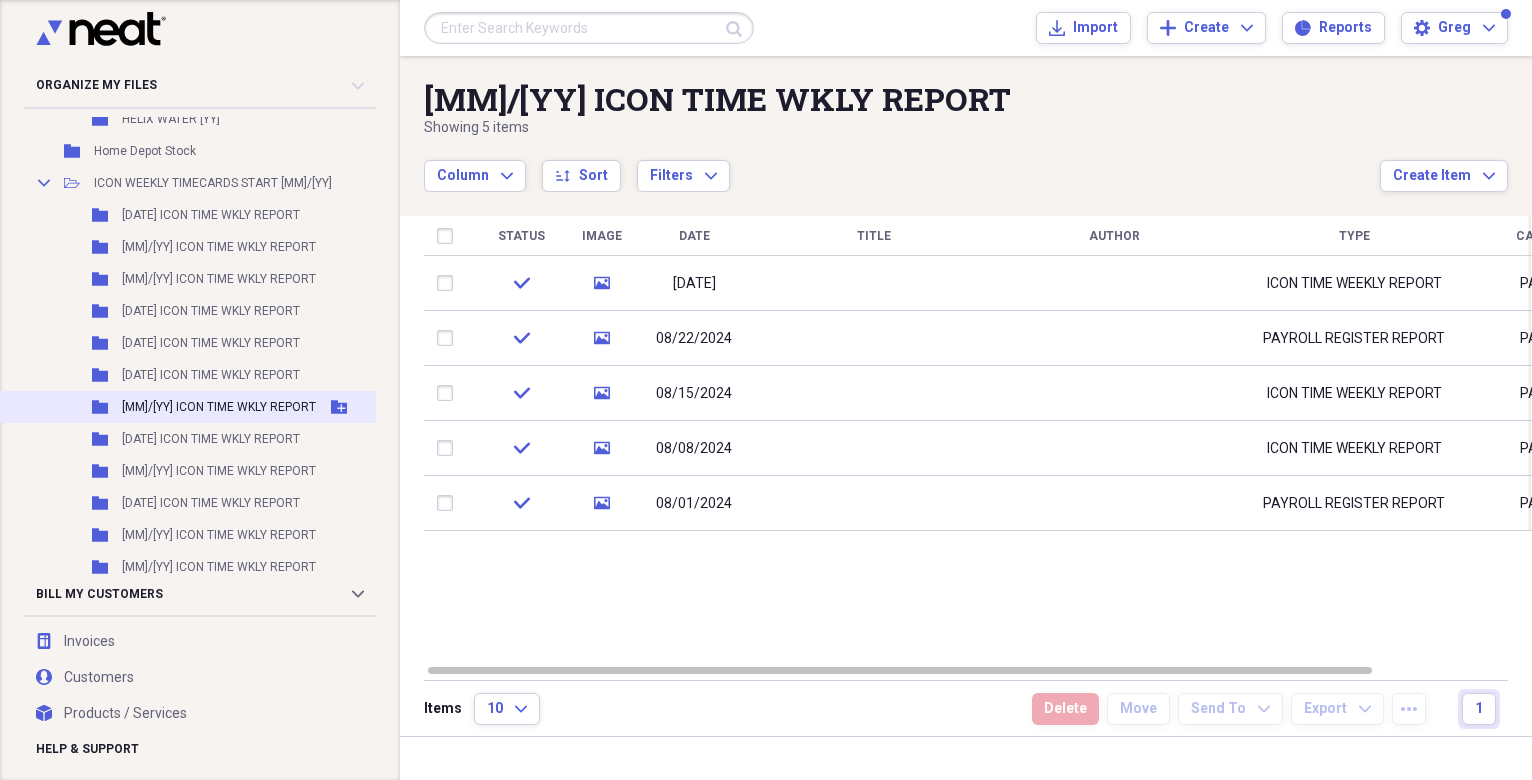 click on "[MM]/[YY] ICON TIME WKLY REPORT" at bounding box center [219, 407] 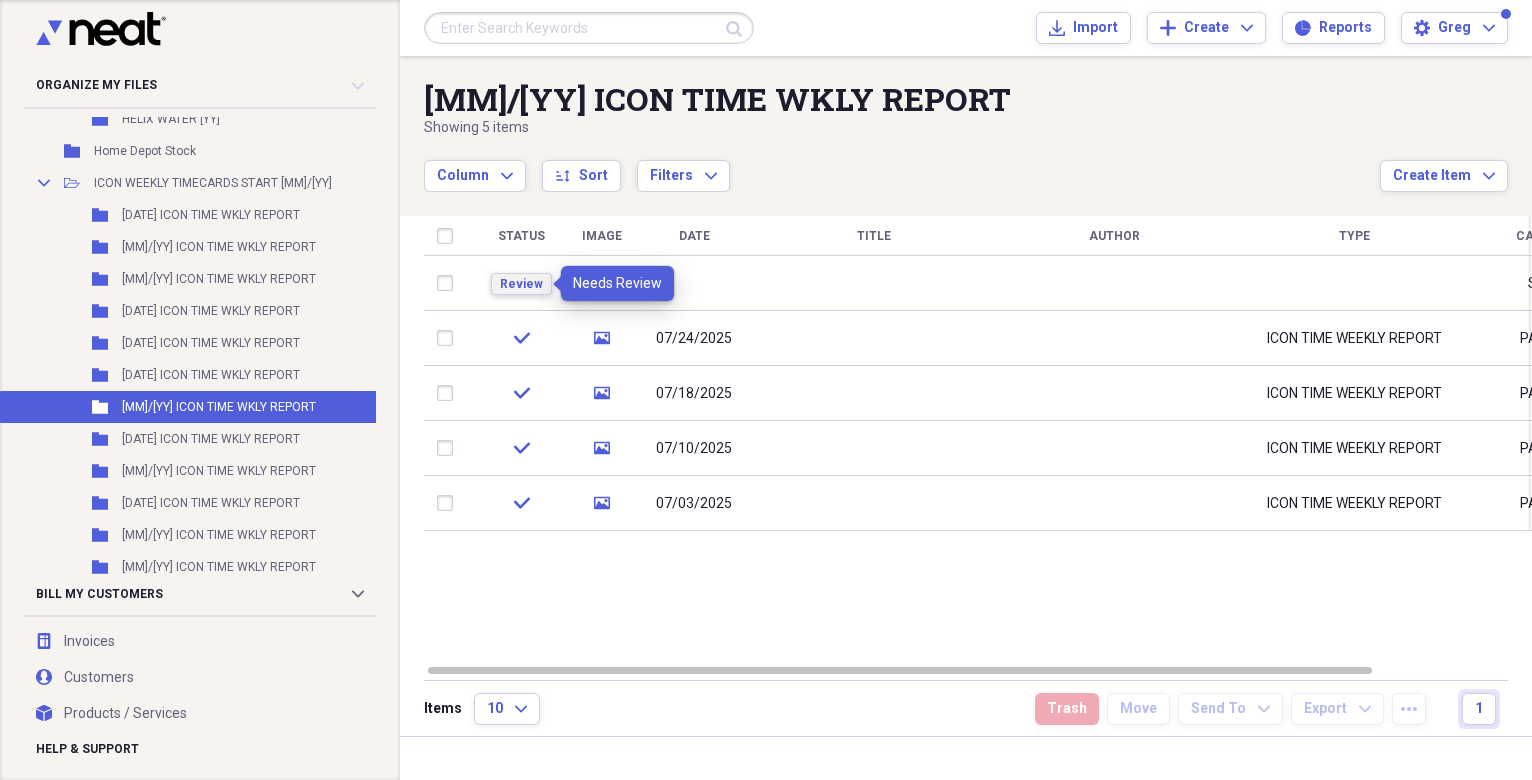 click on "Review" at bounding box center [521, 284] 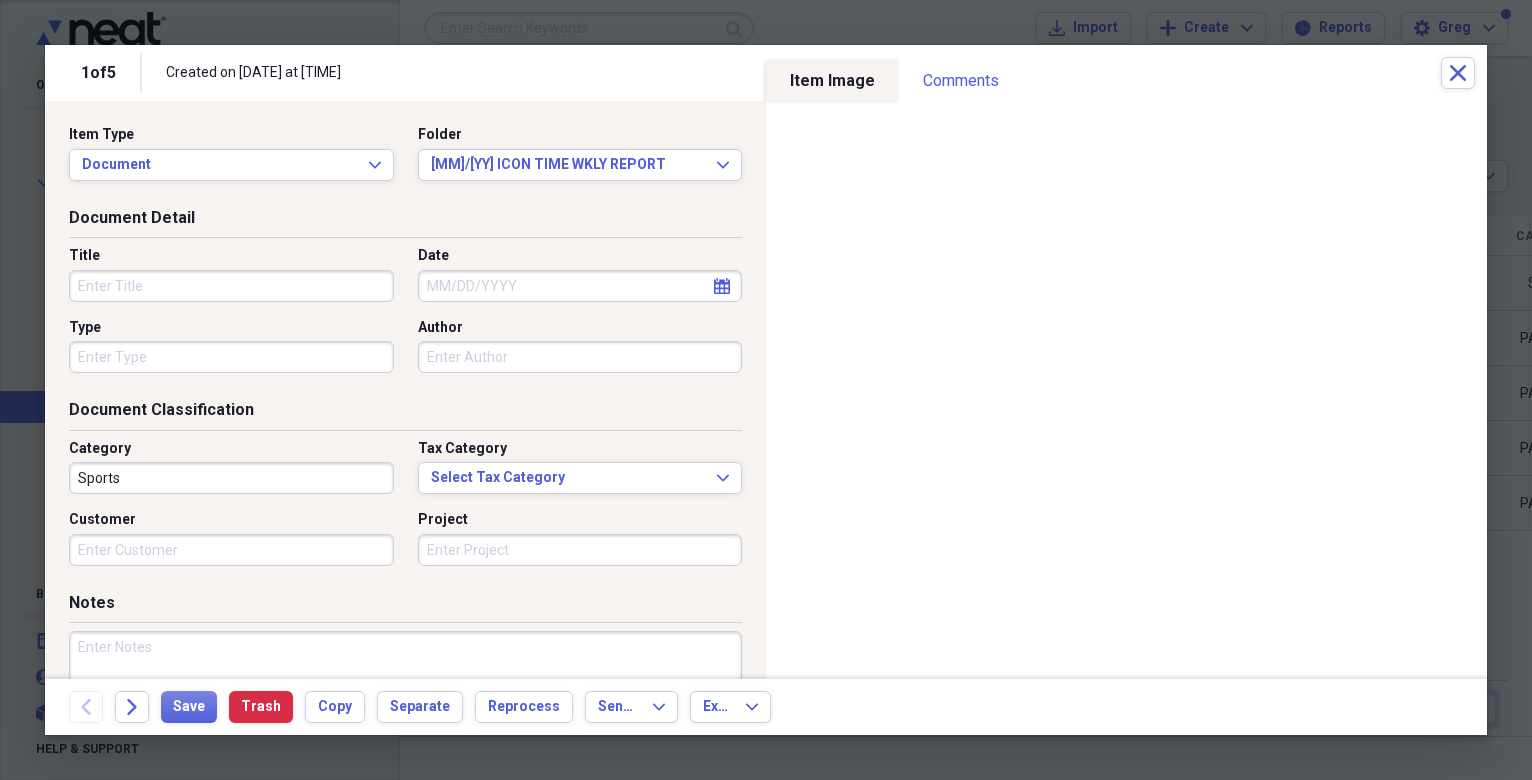 select on "7" 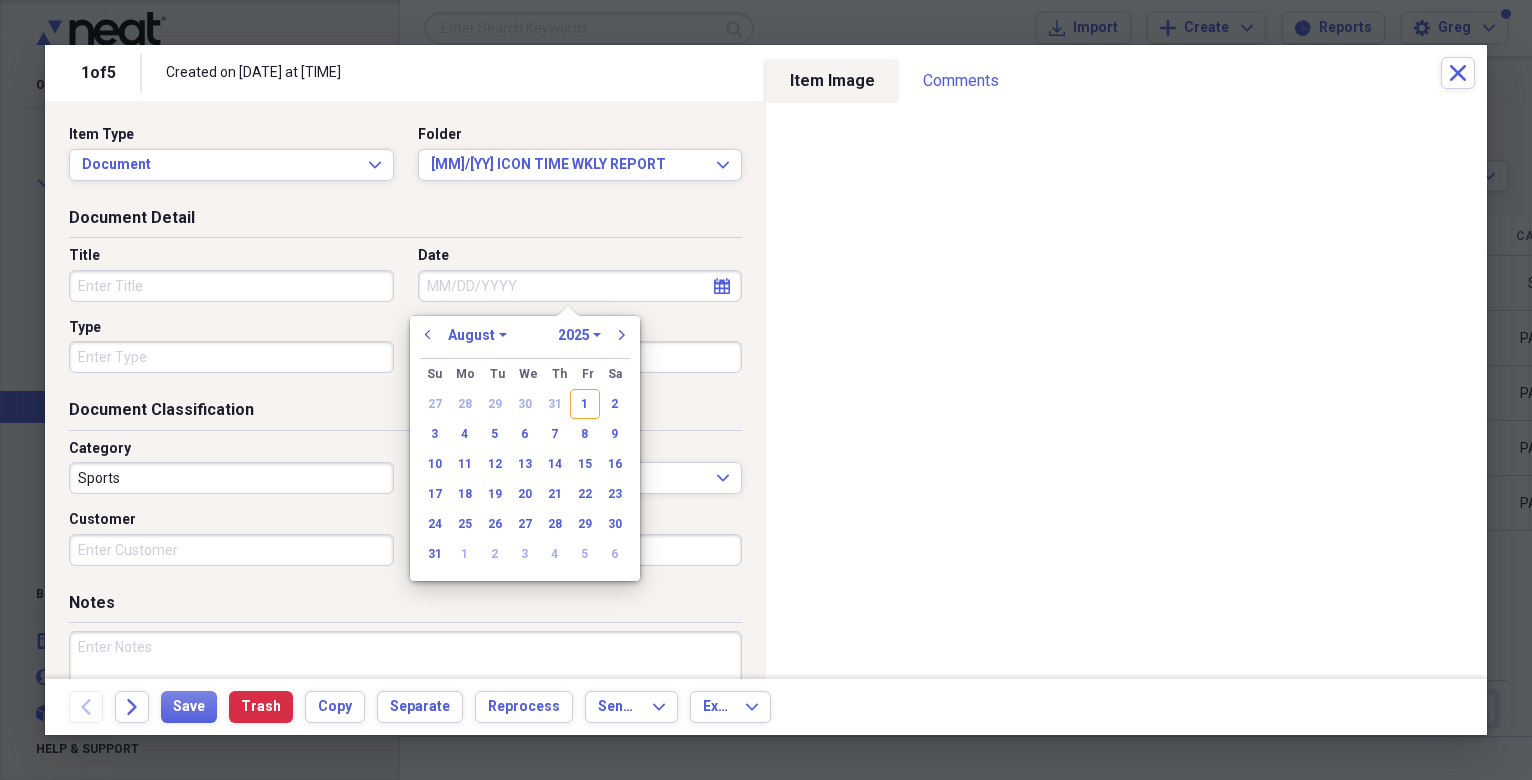 click on "Date" at bounding box center [580, 286] 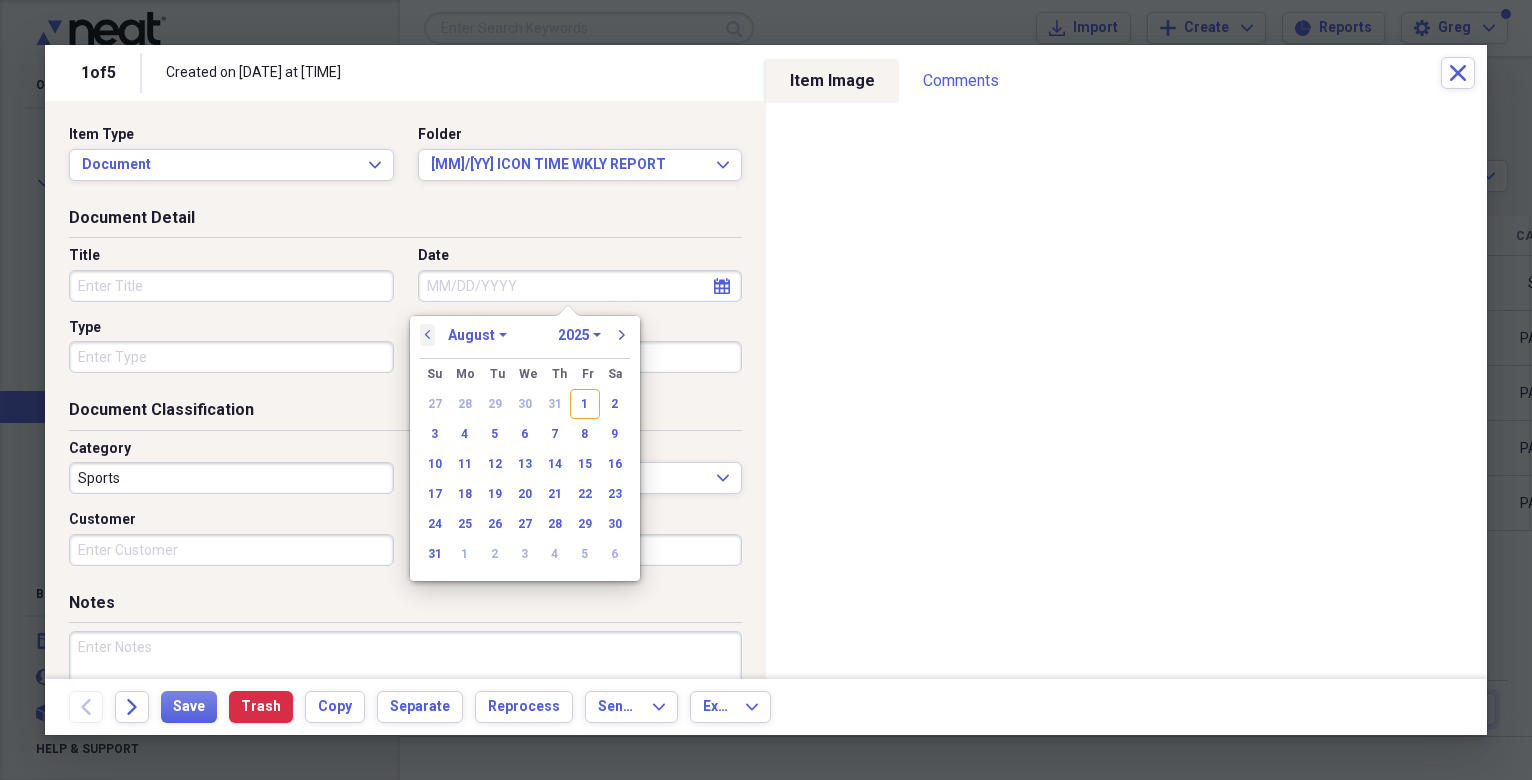 click on "previous" at bounding box center (428, 335) 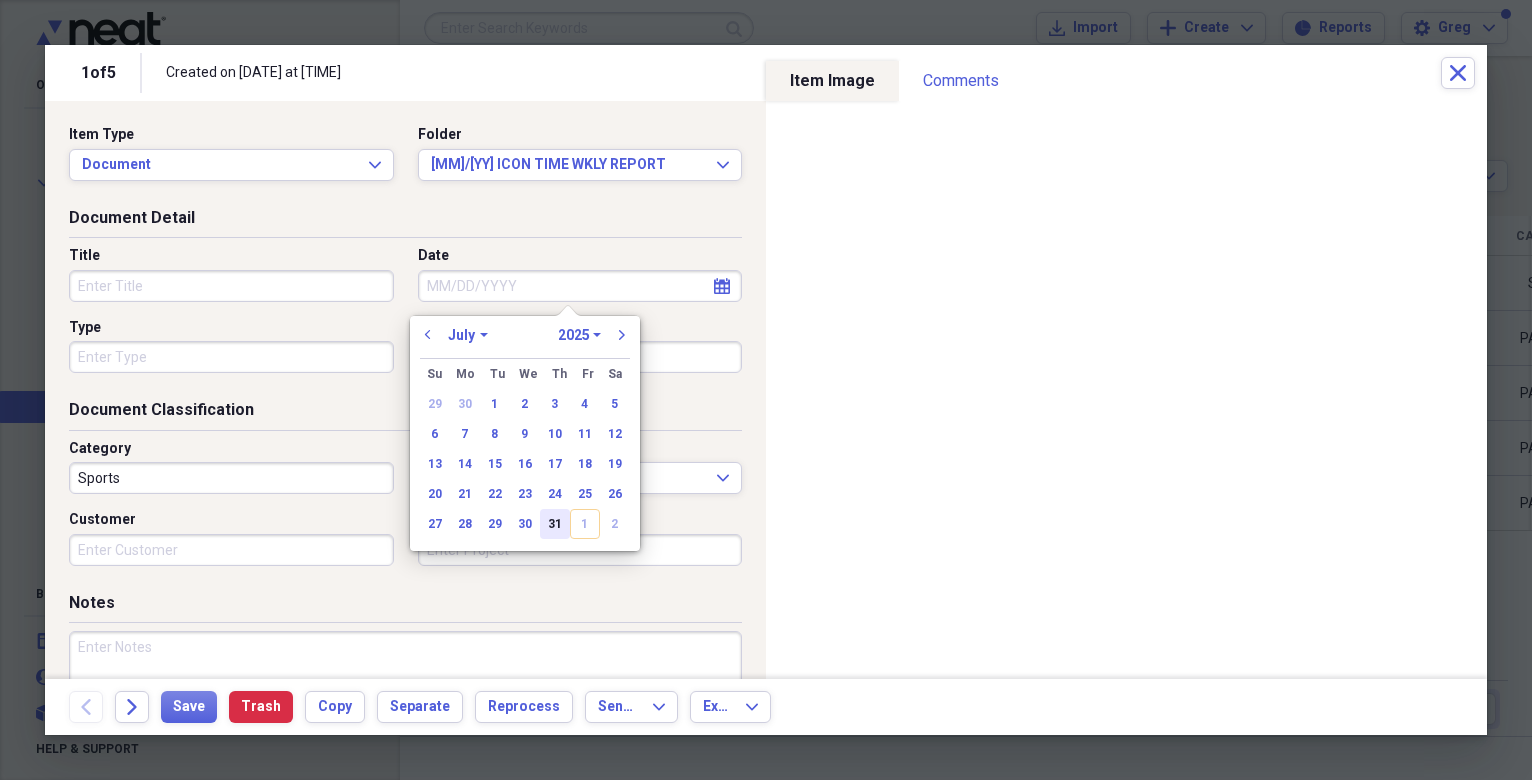 click on "31" at bounding box center (555, 524) 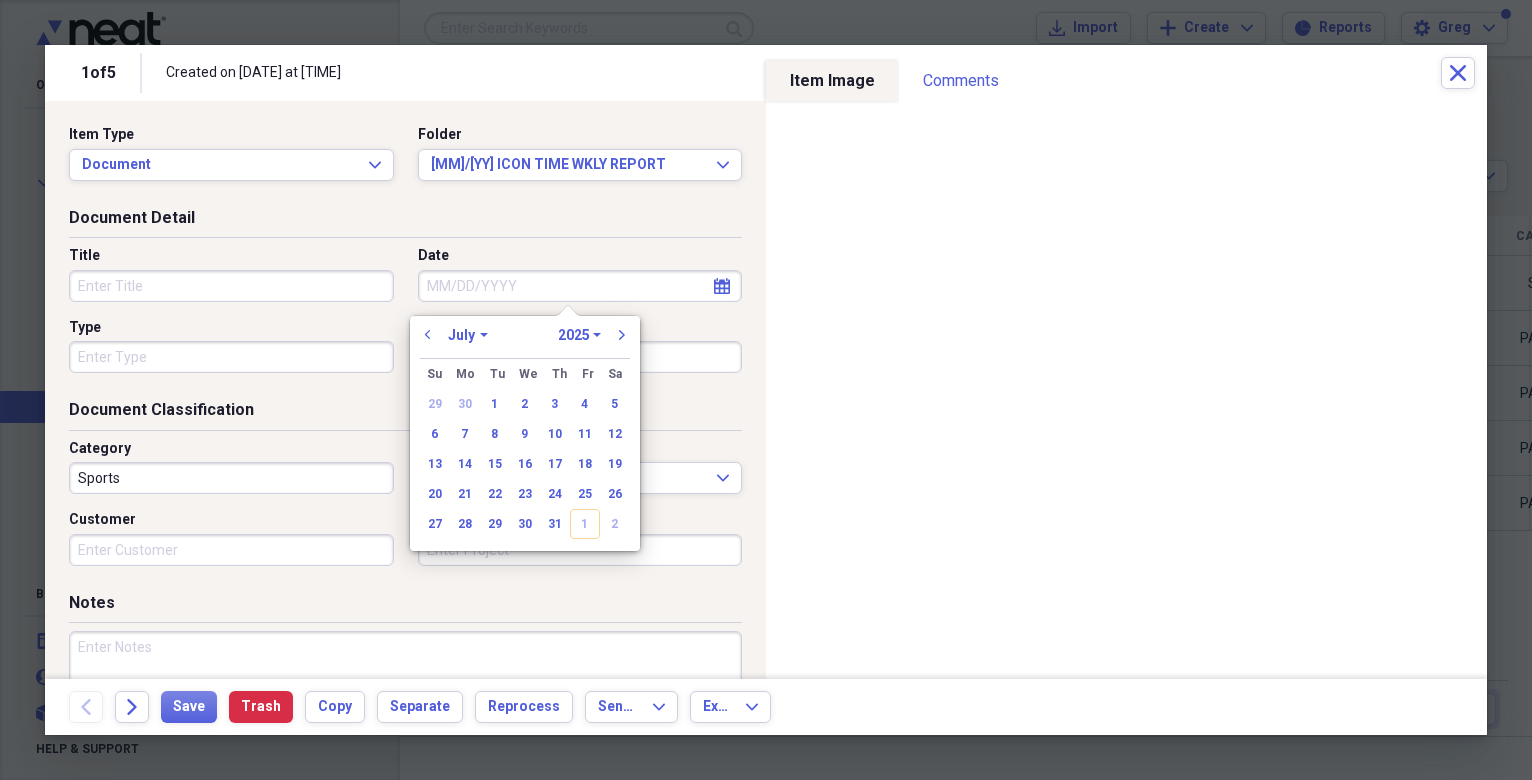 type on "07/31/2025" 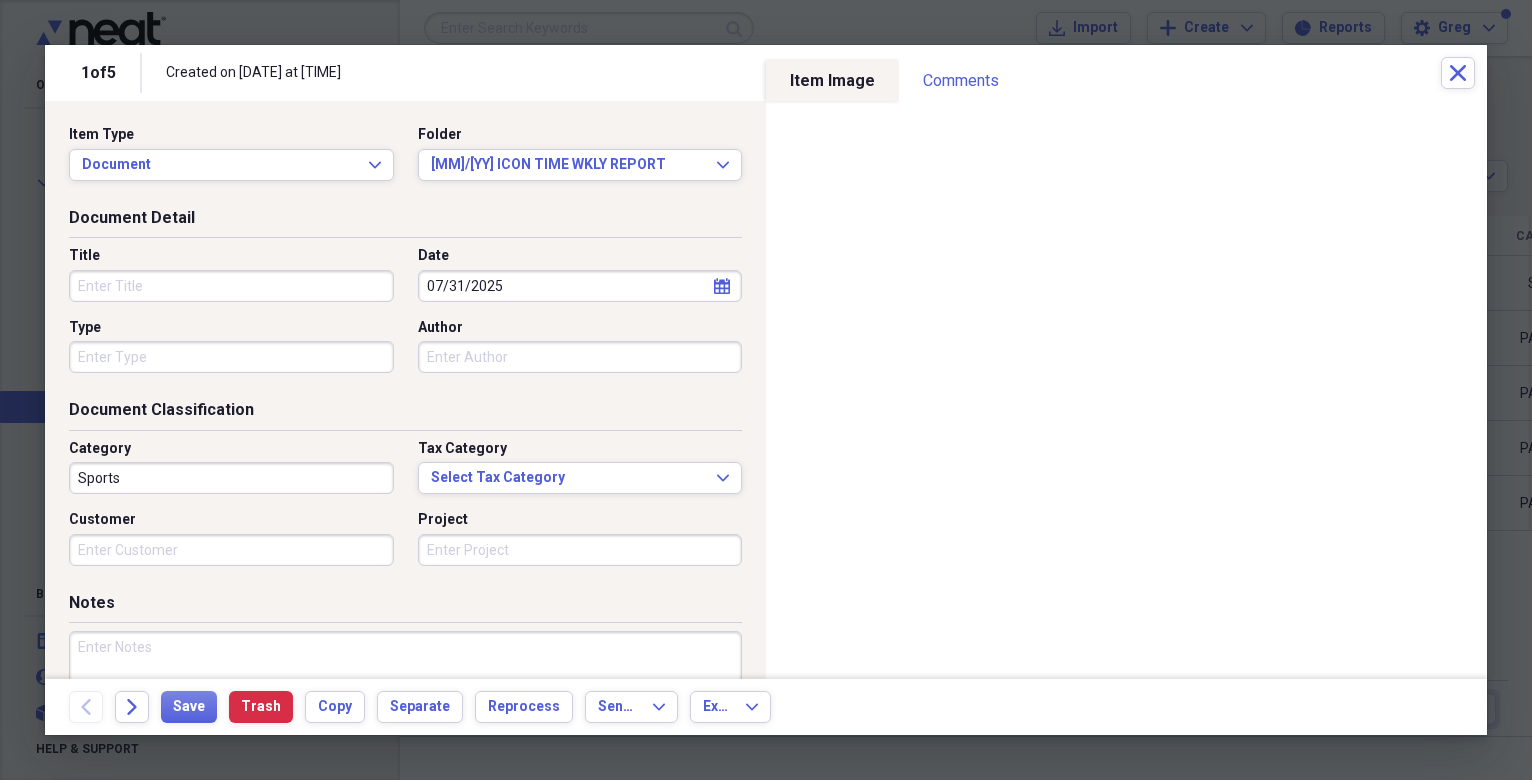 click on "Sports" at bounding box center (231, 478) 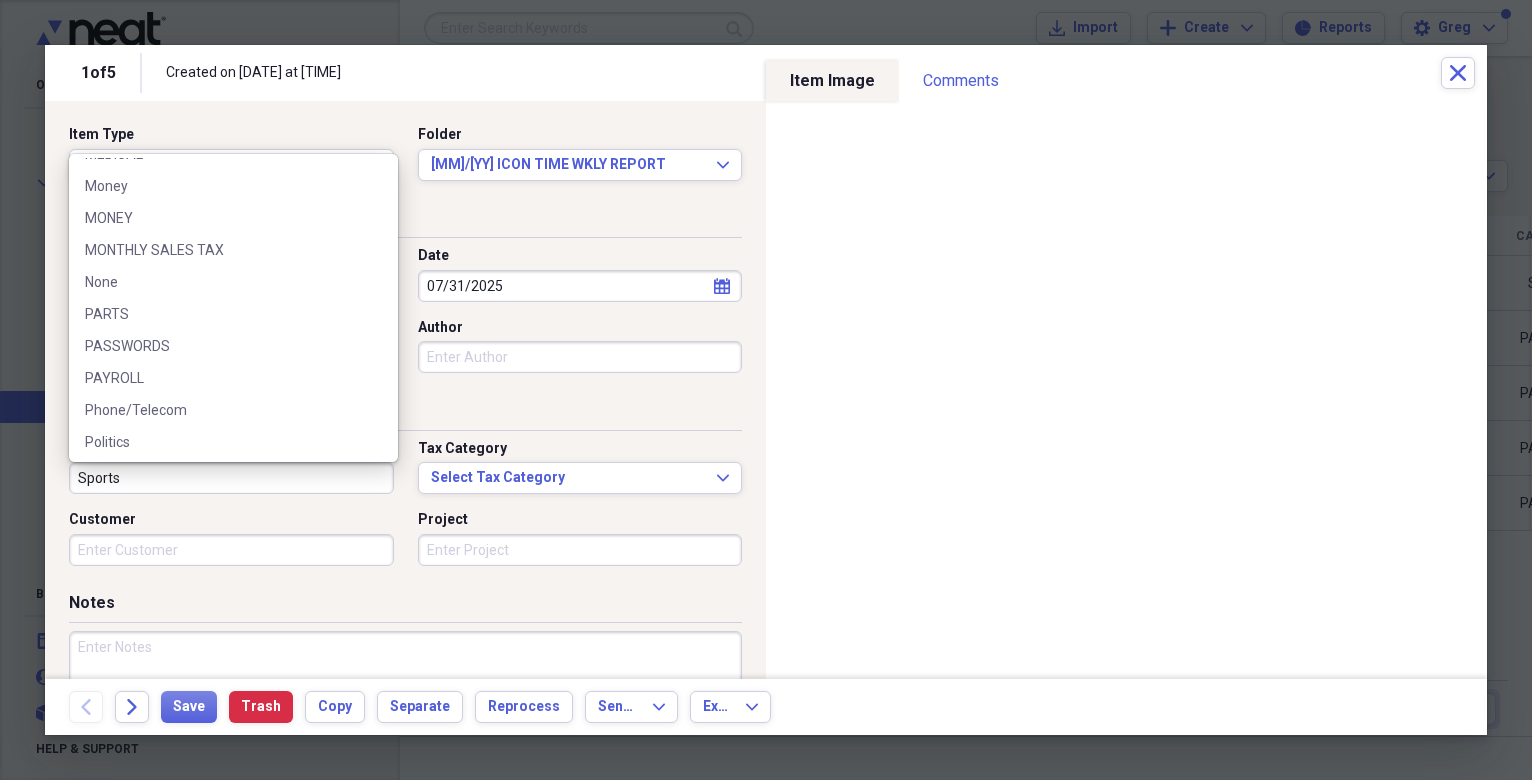 scroll, scrollTop: 1104, scrollLeft: 0, axis: vertical 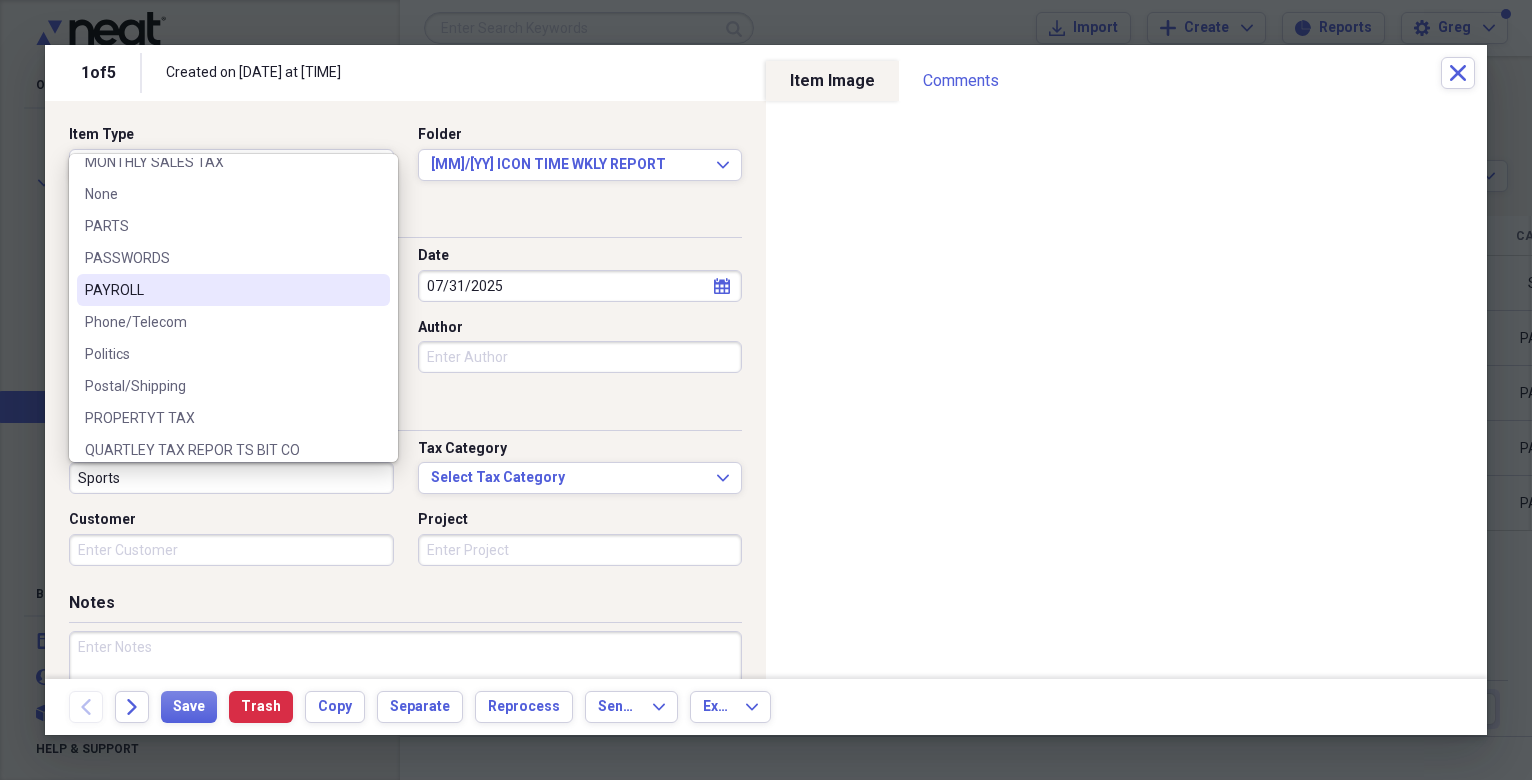 click on "PAYROLL" at bounding box center (221, 290) 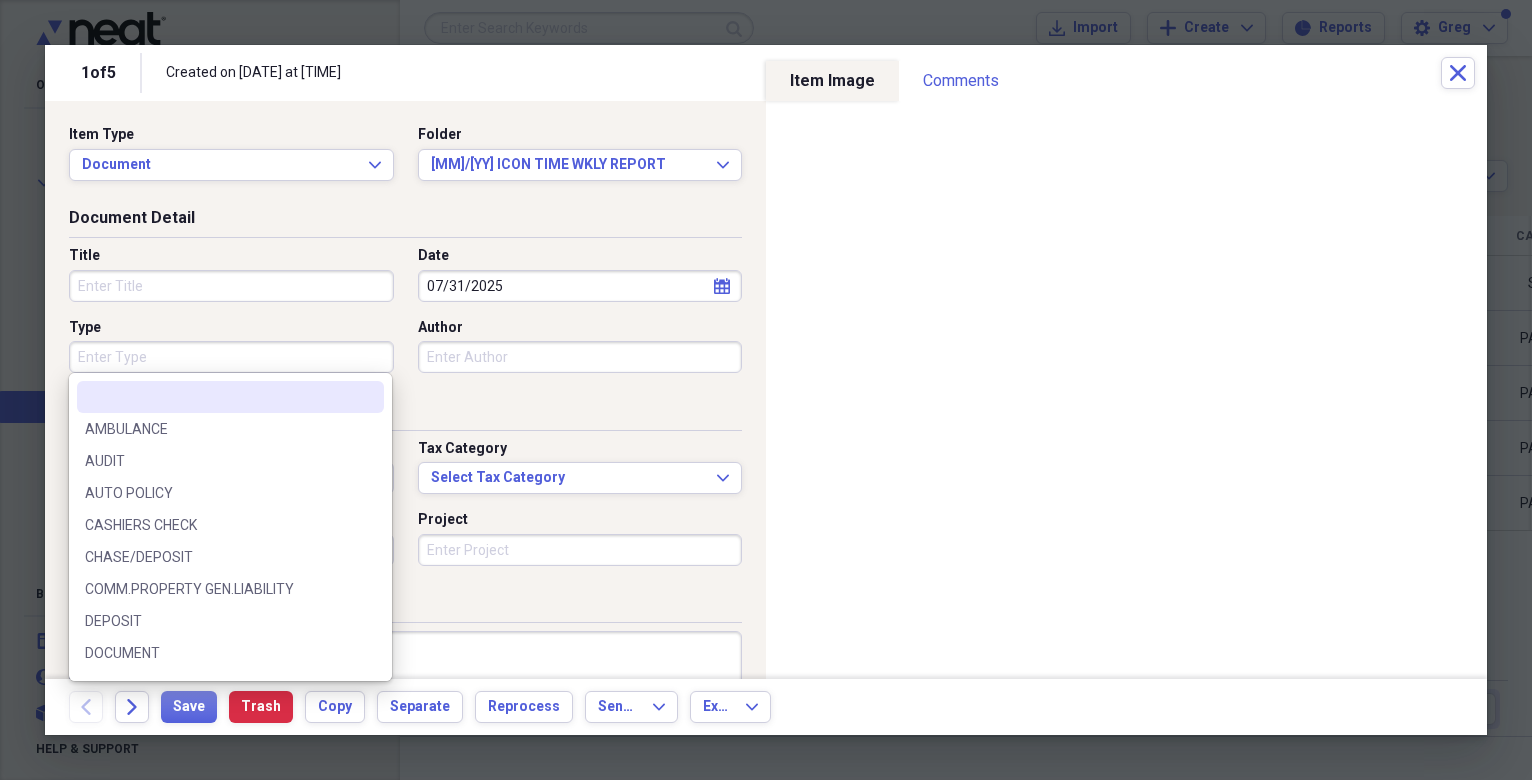 click on "Type" at bounding box center [231, 357] 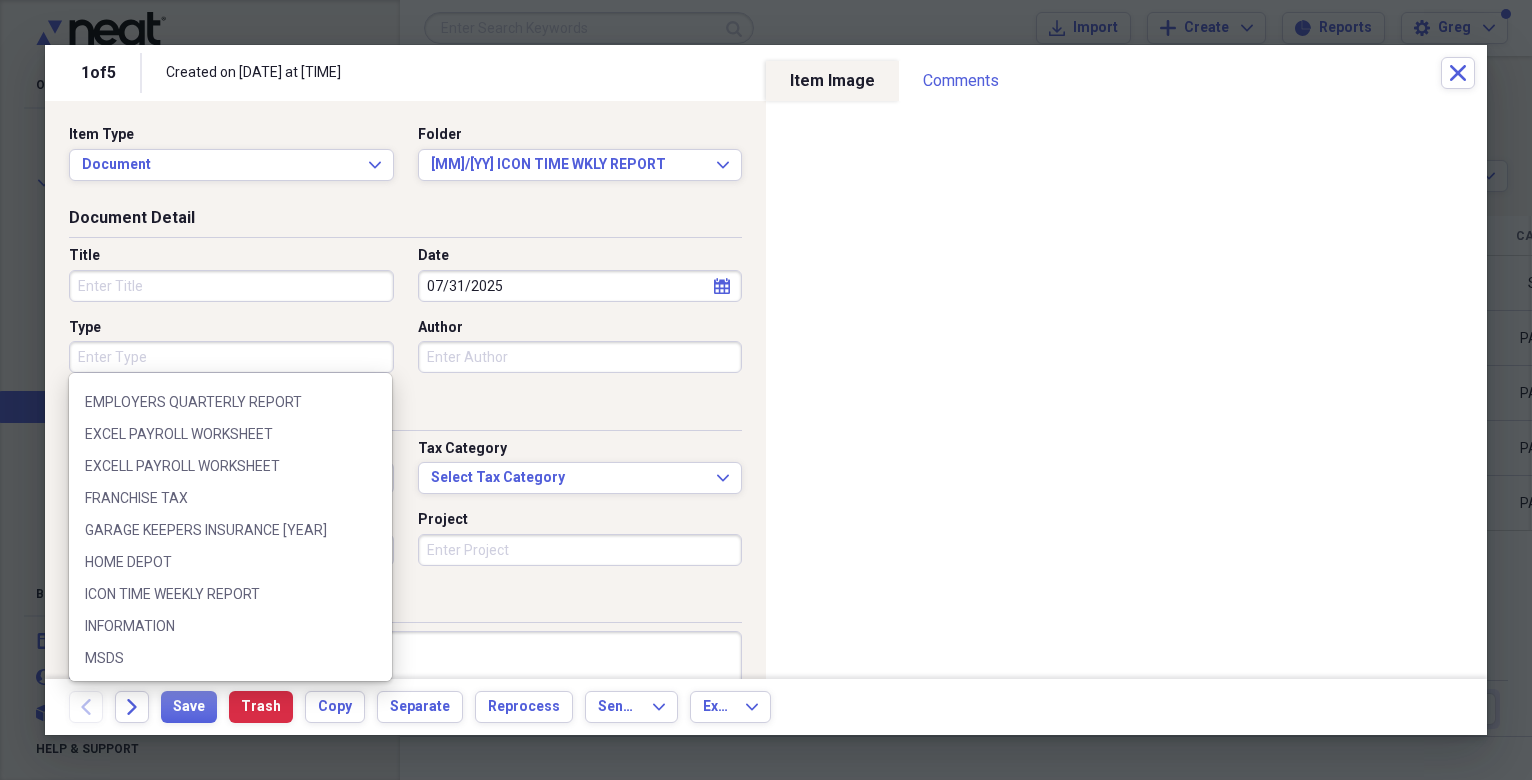 scroll, scrollTop: 296, scrollLeft: 0, axis: vertical 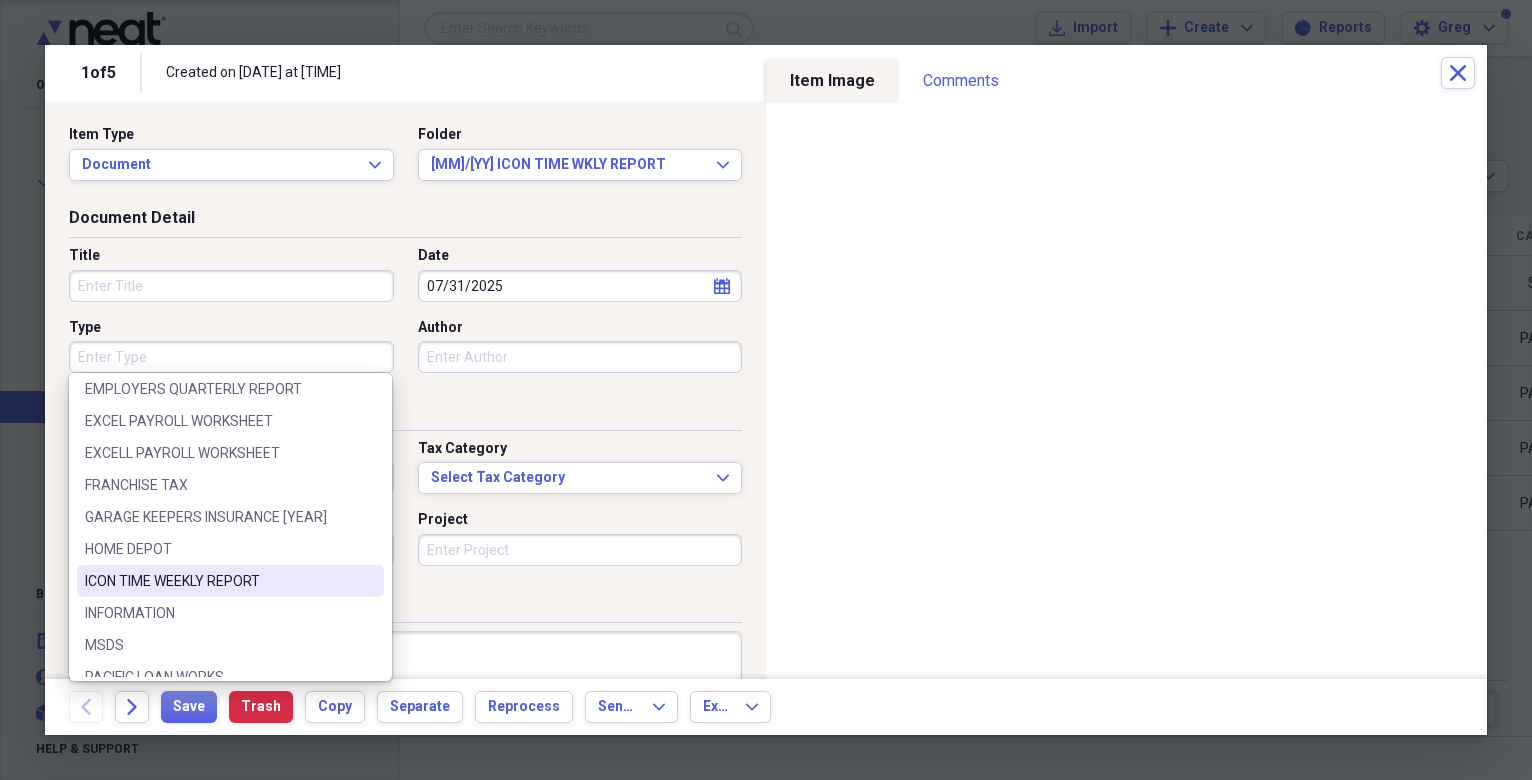 click on "ICON TIME WEEKLY REPORT" at bounding box center (218, 581) 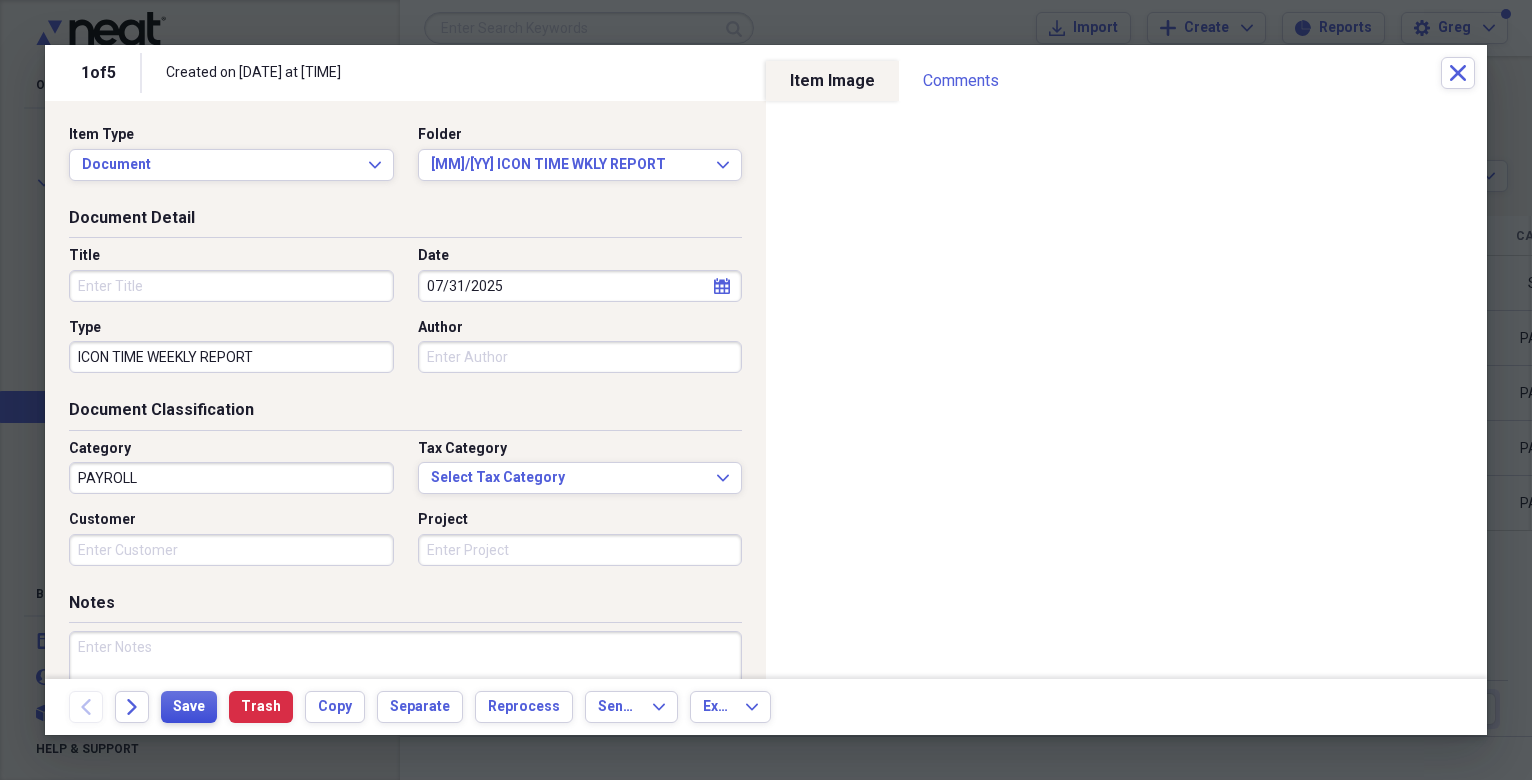 click on "Save" at bounding box center (189, 707) 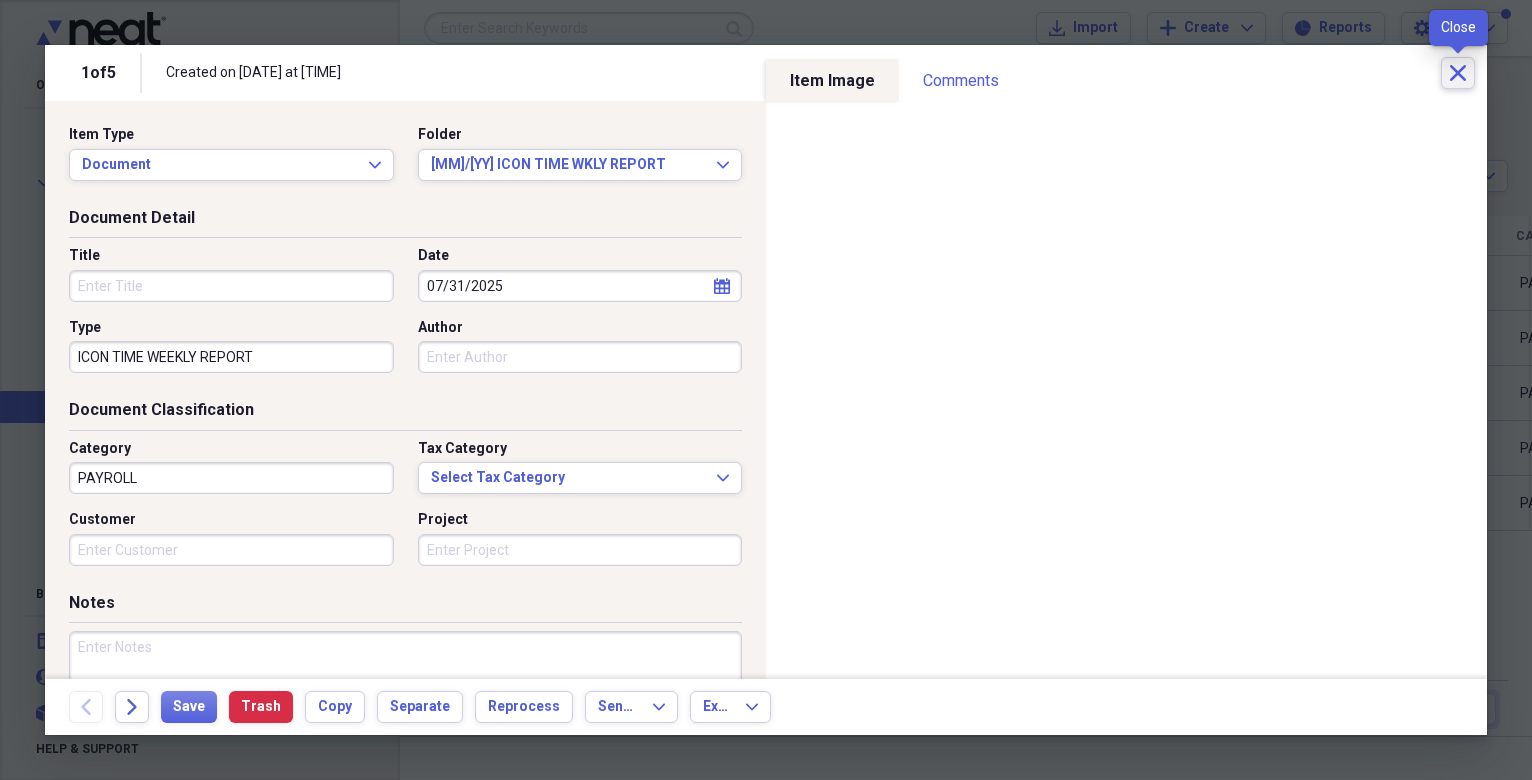 click on "Close" at bounding box center (1458, 73) 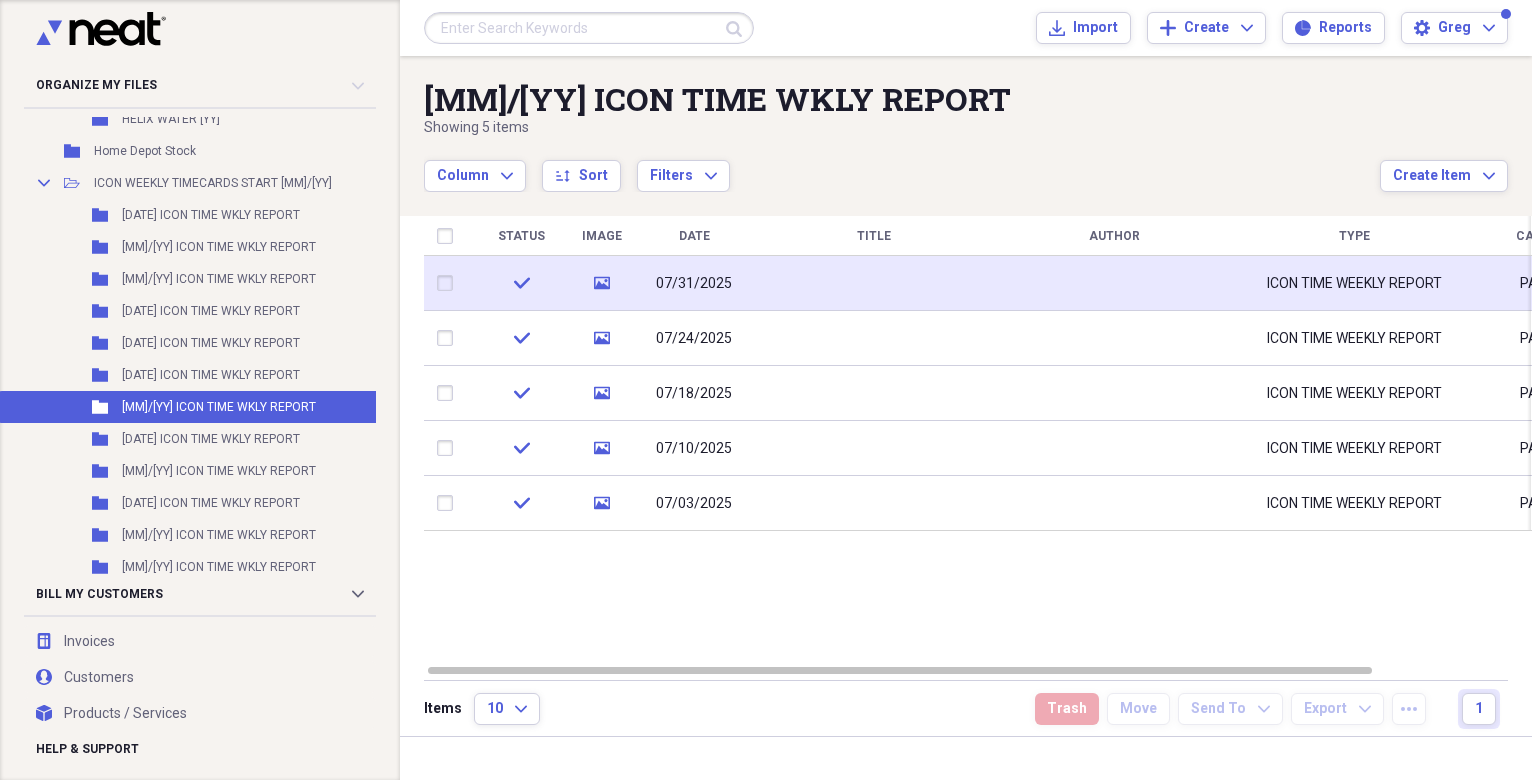 click at bounding box center [874, 283] 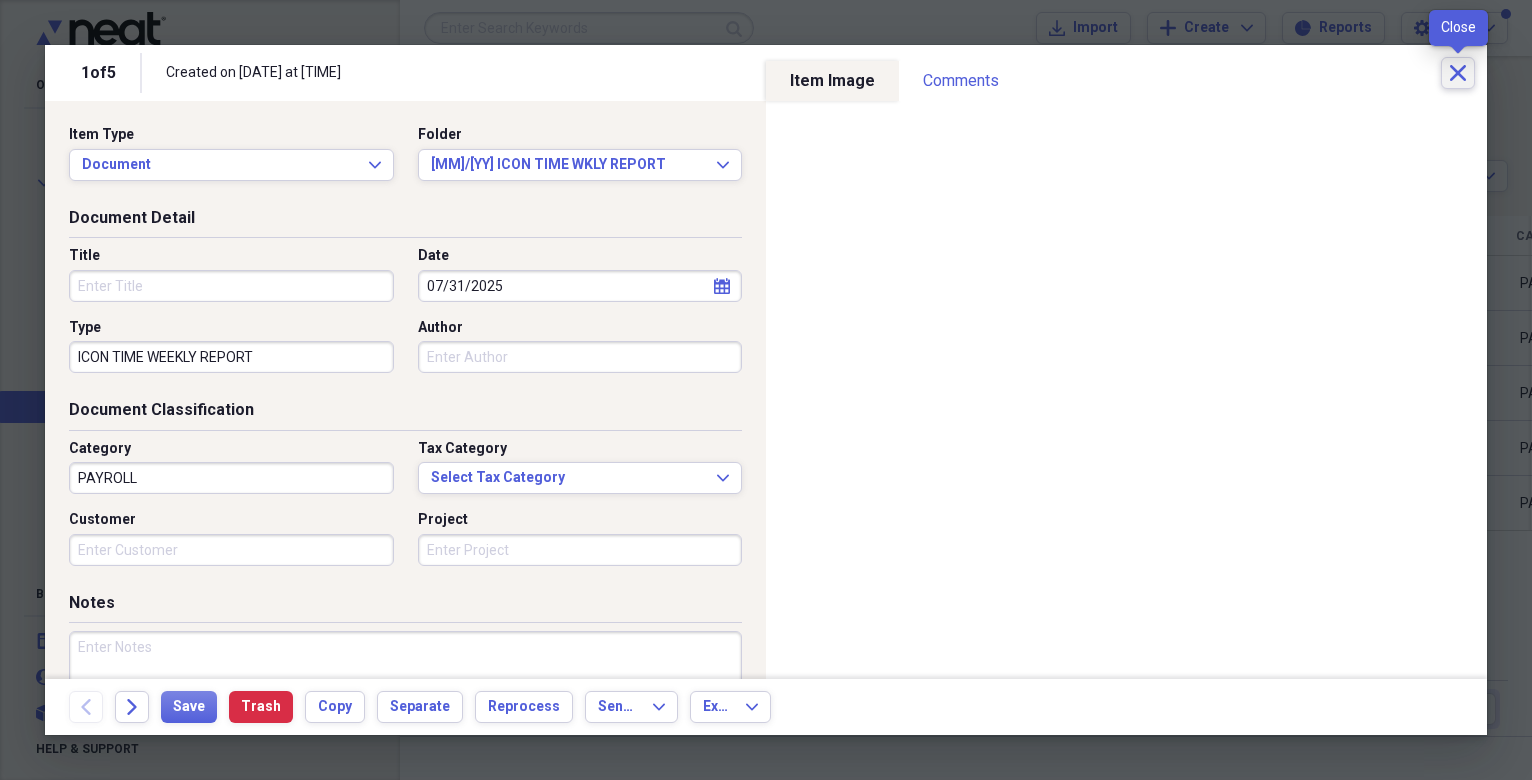 click on "Close" 